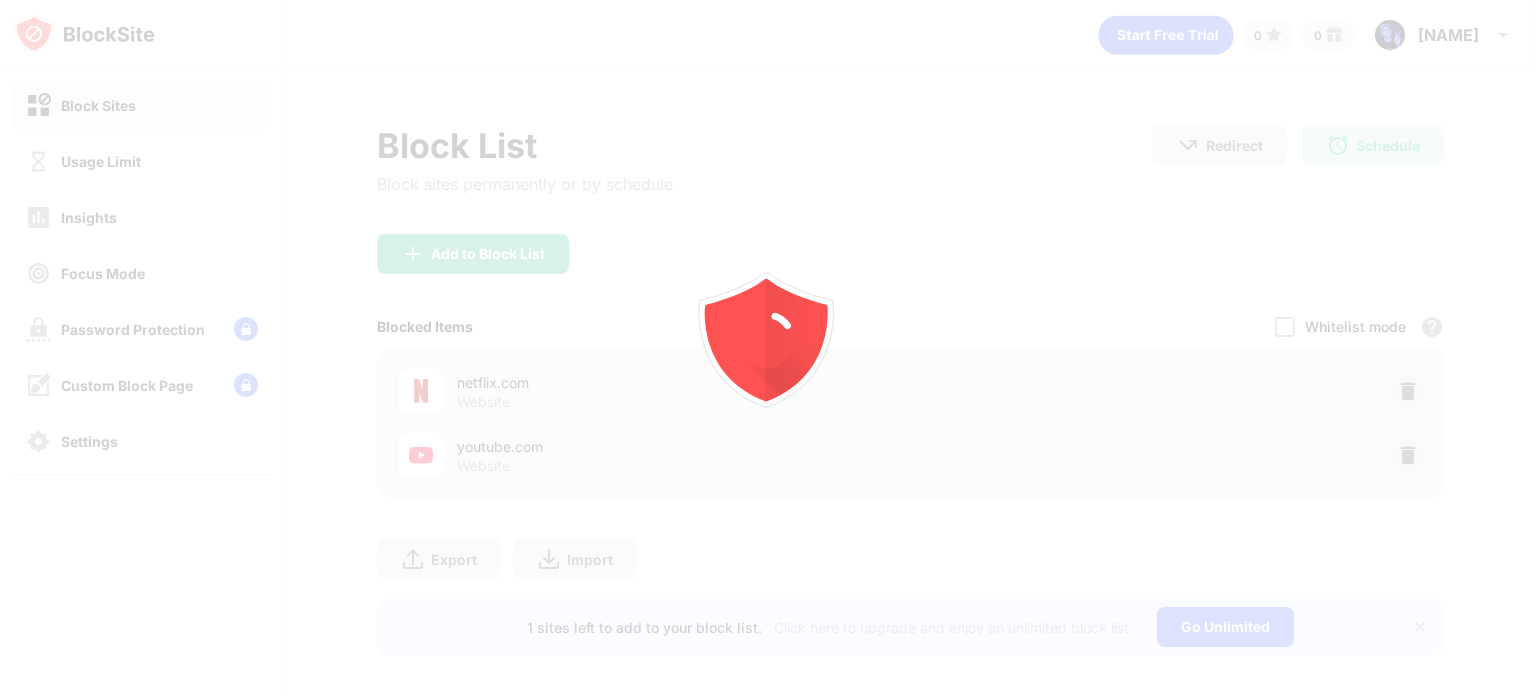 scroll, scrollTop: 0, scrollLeft: 0, axis: both 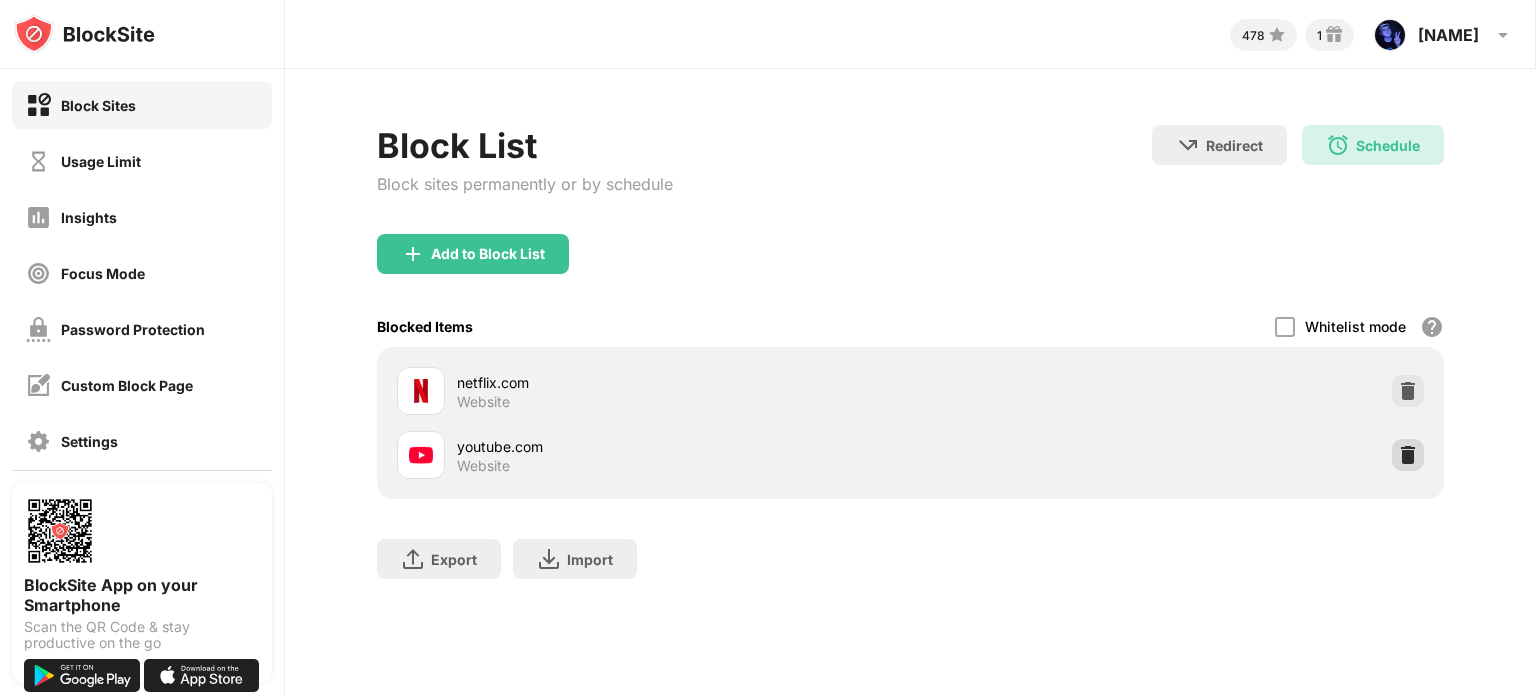 click at bounding box center (1408, 455) 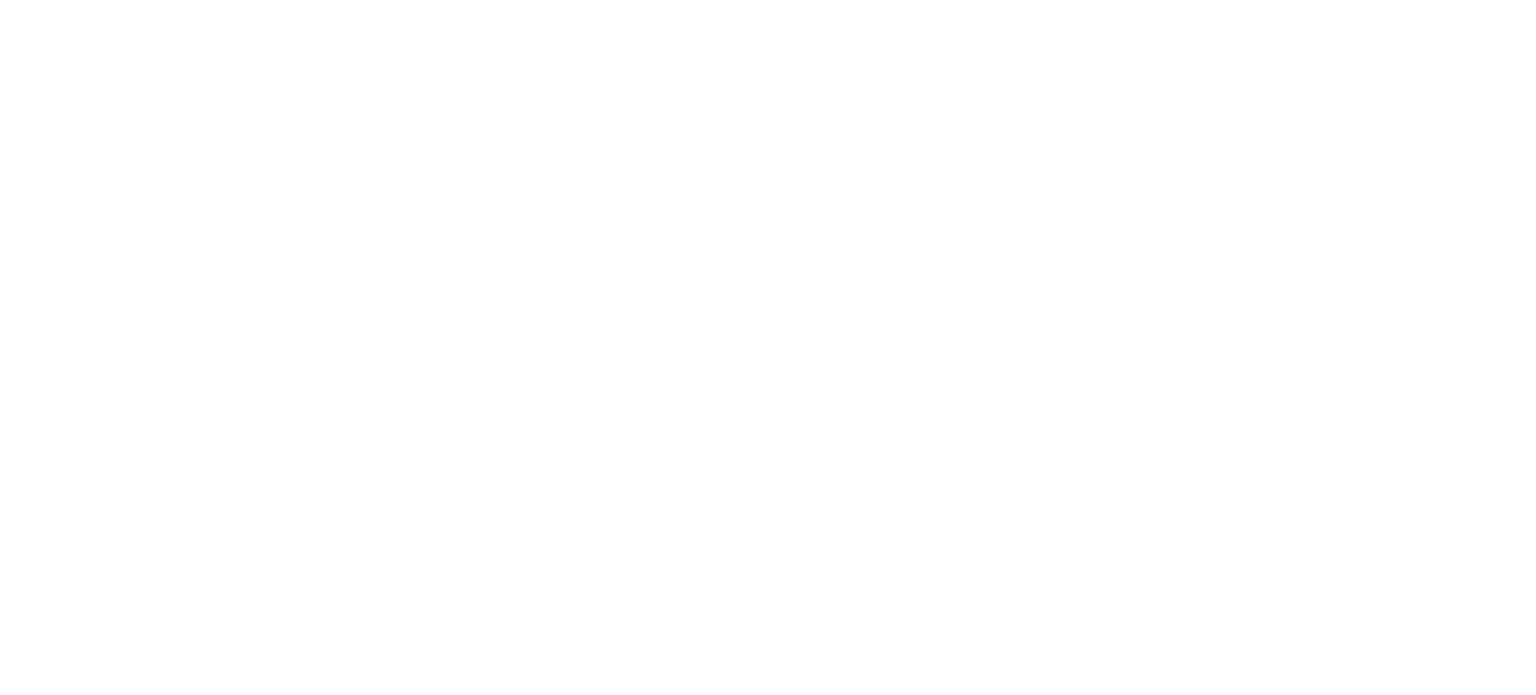 scroll, scrollTop: 0, scrollLeft: 0, axis: both 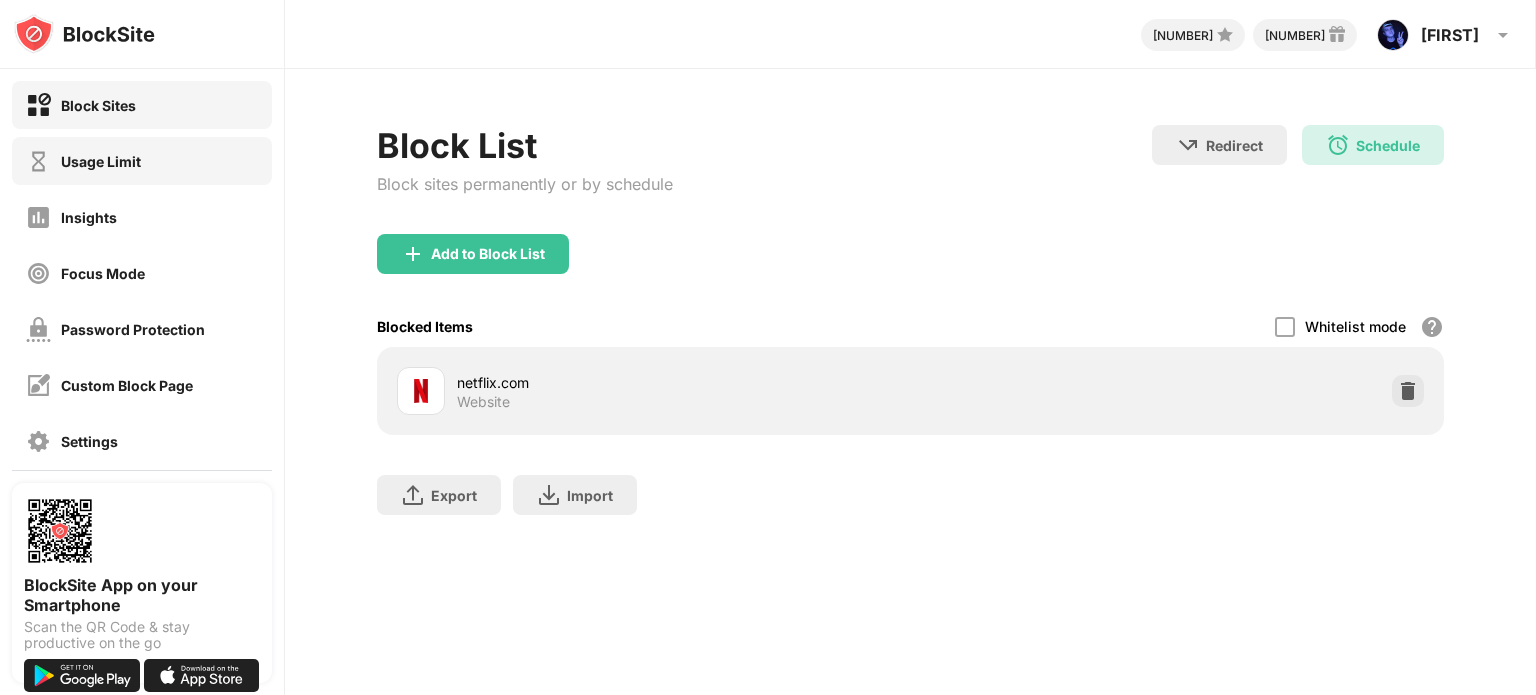 click on "Usage Limit" at bounding box center (142, 161) 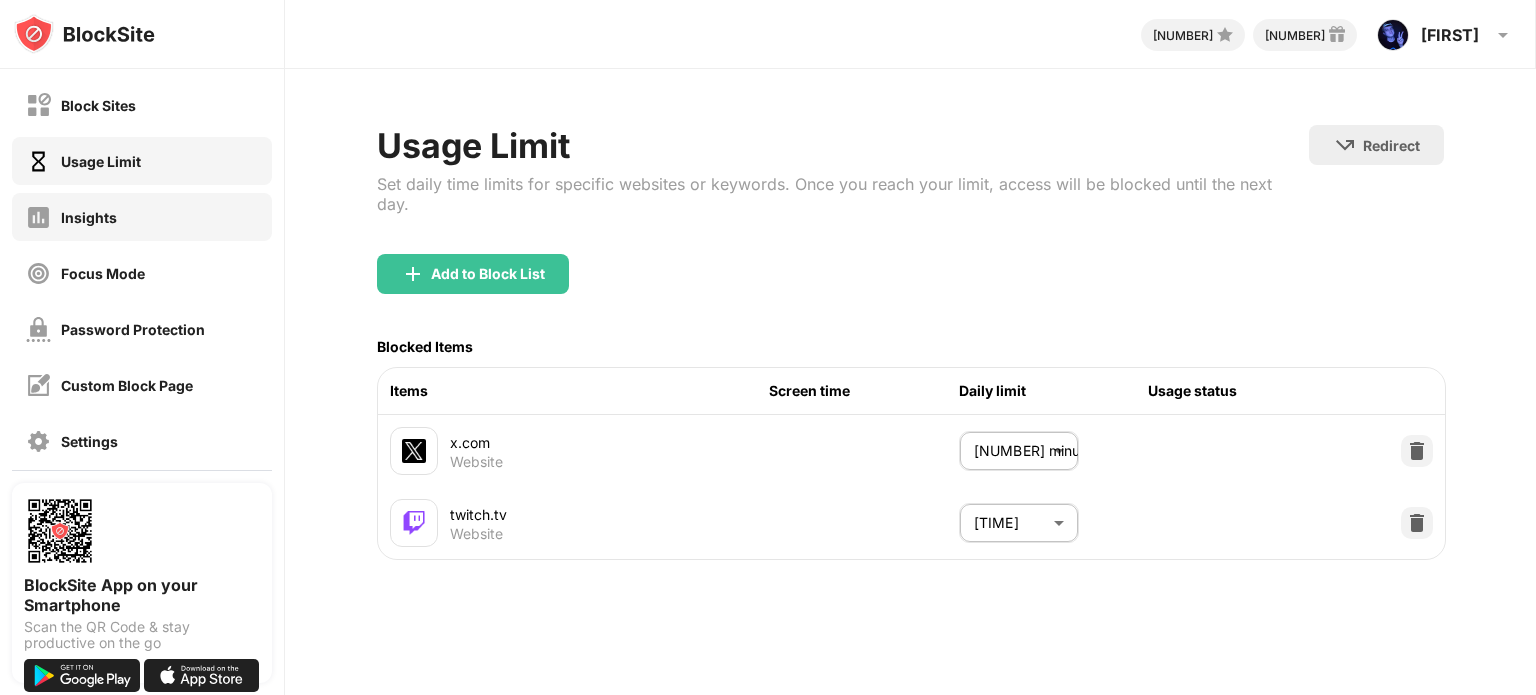 click on "Insights" at bounding box center [89, 217] 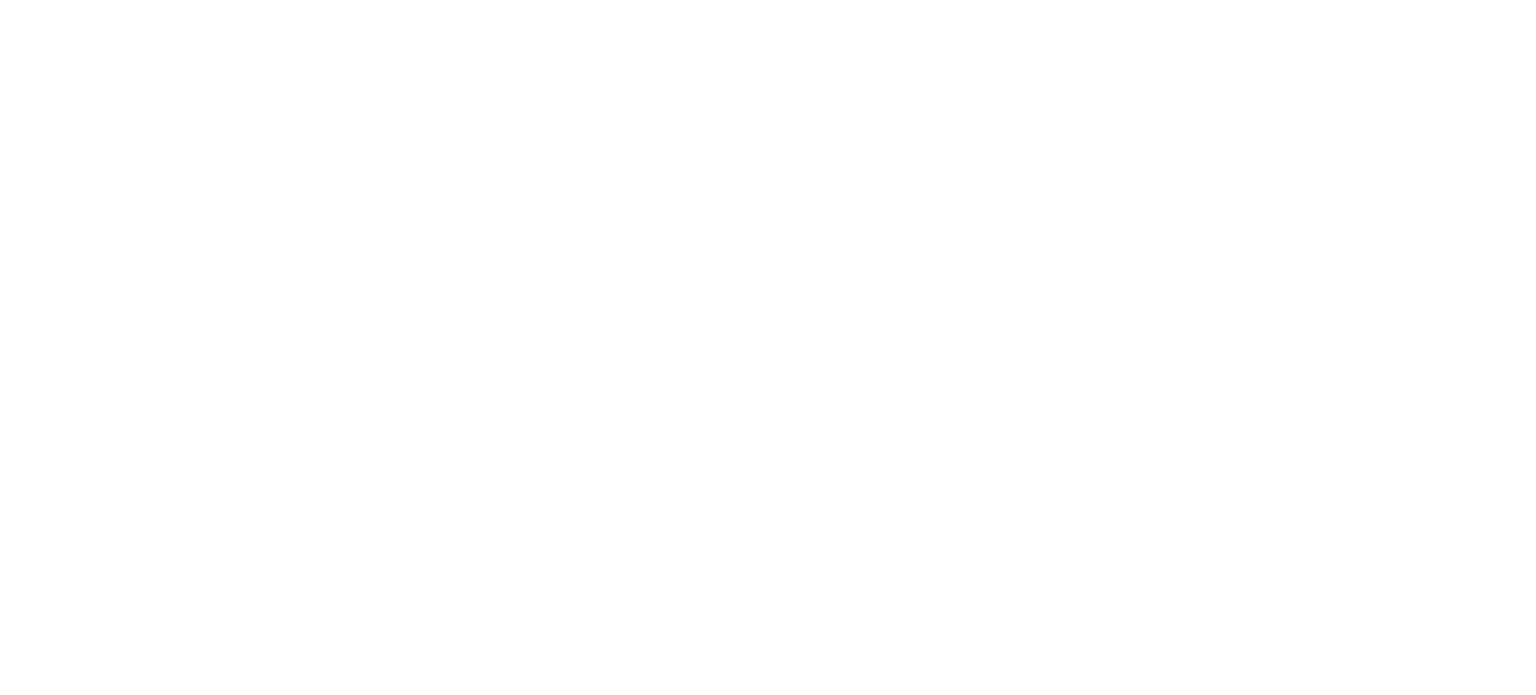 scroll, scrollTop: 0, scrollLeft: 0, axis: both 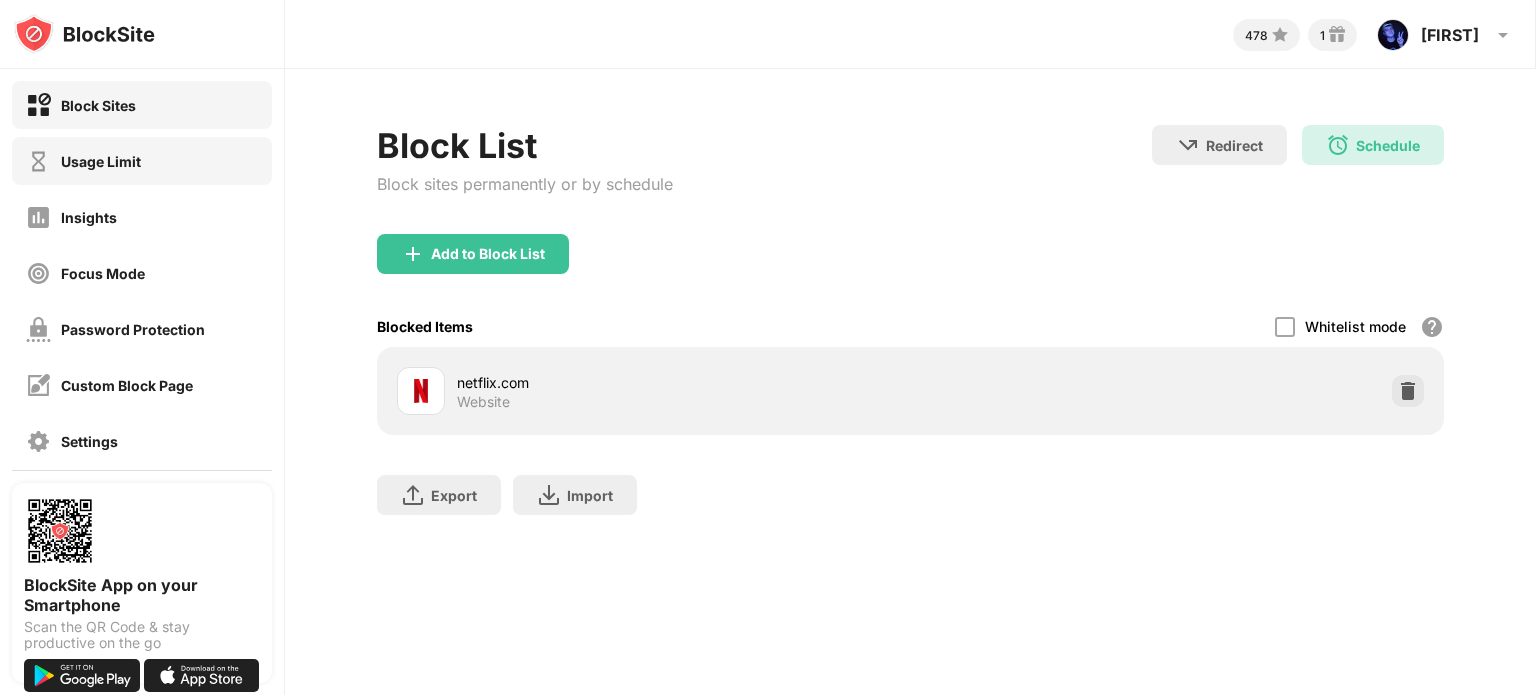 click on "Usage Limit" at bounding box center (142, 161) 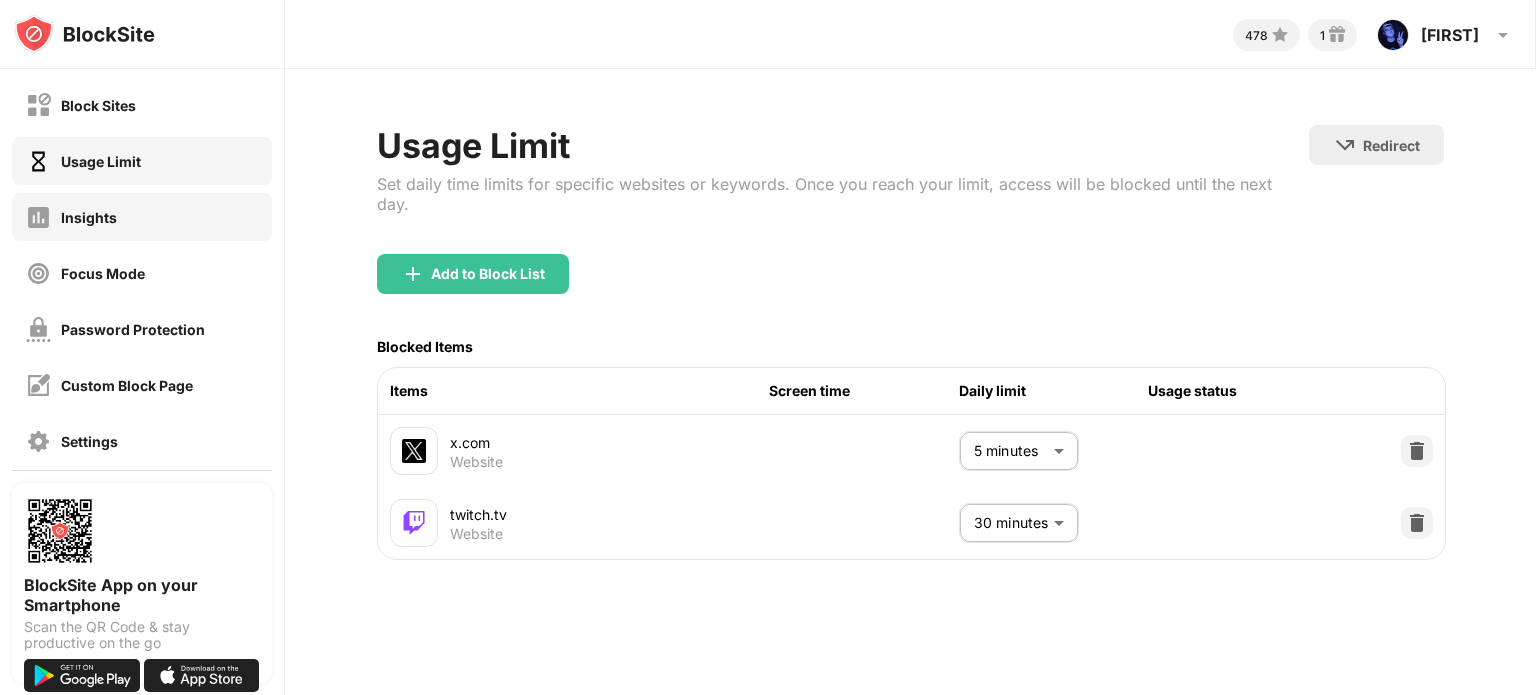 click on "Insights" at bounding box center (142, 217) 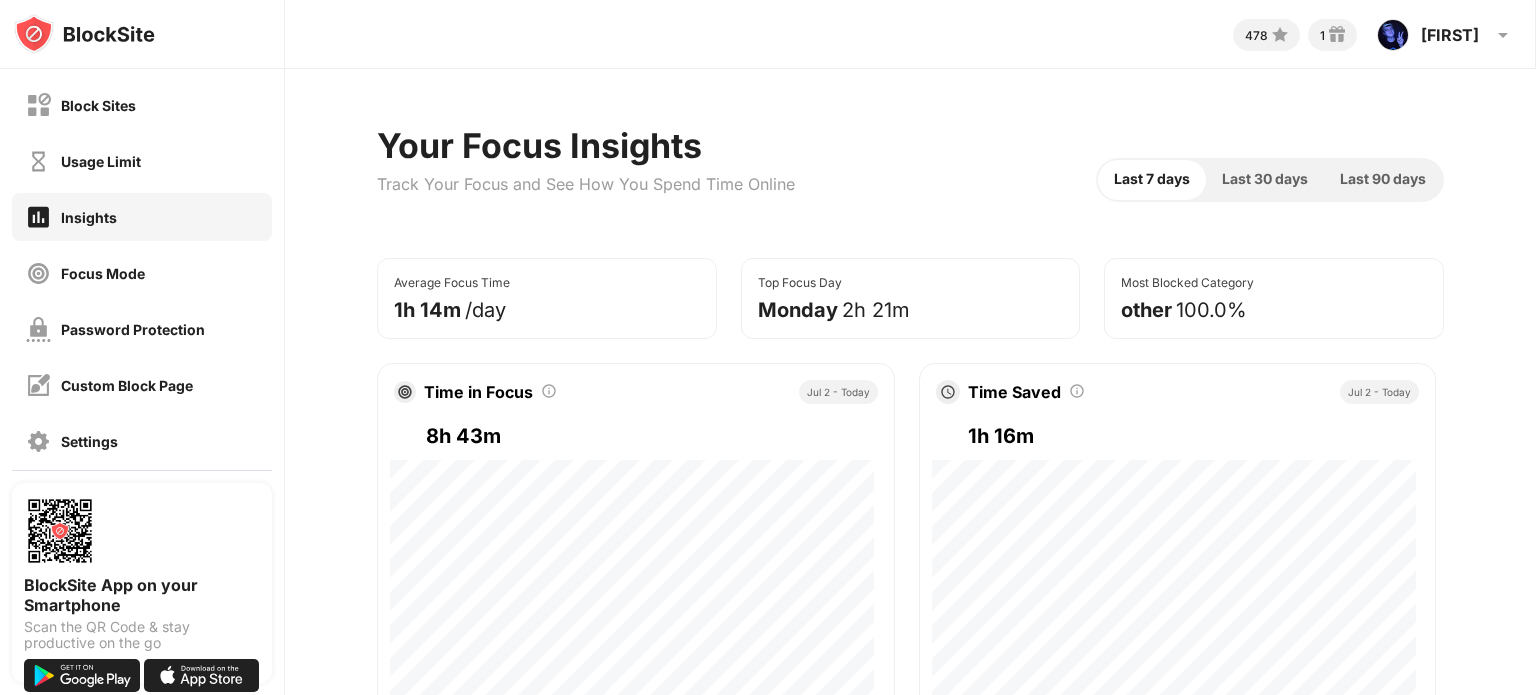 click on "Usage Limit" at bounding box center (142, 161) 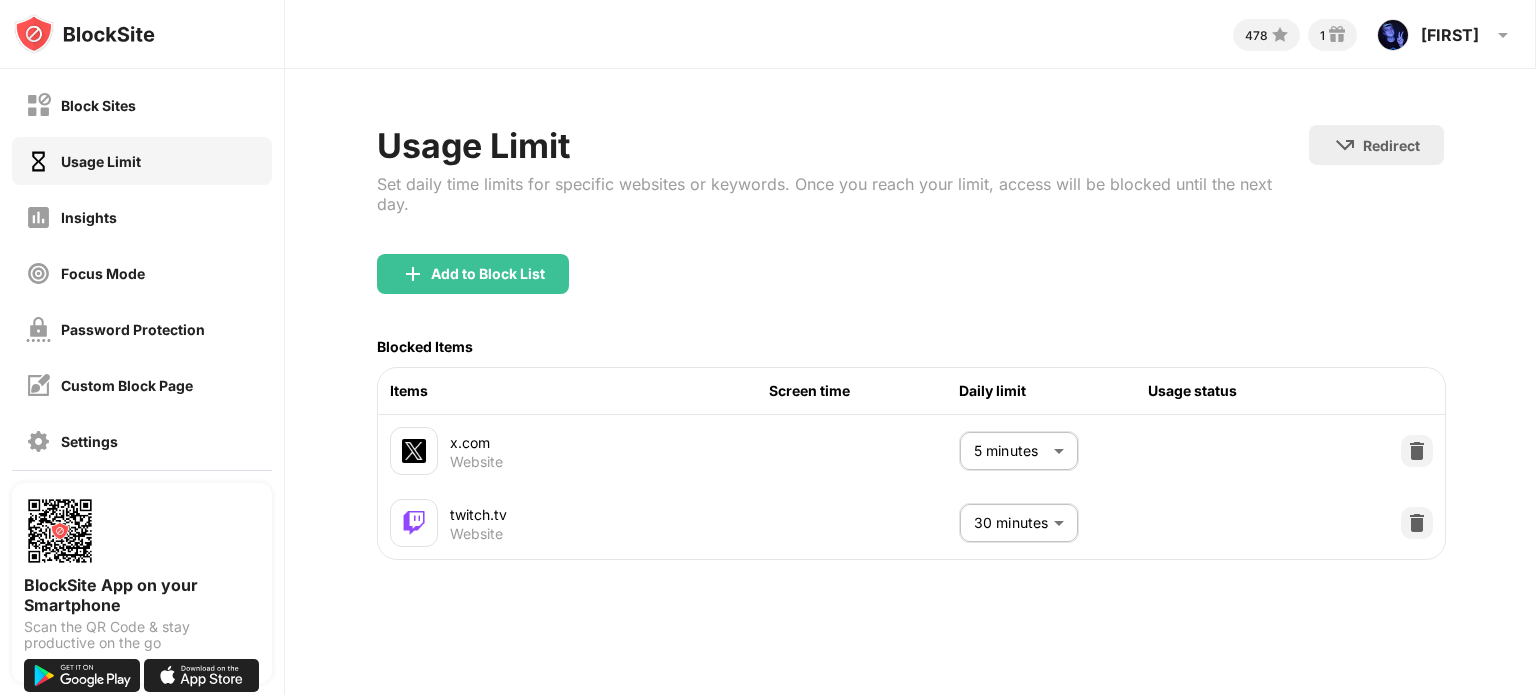 click on "Block Sites" at bounding box center (98, 105) 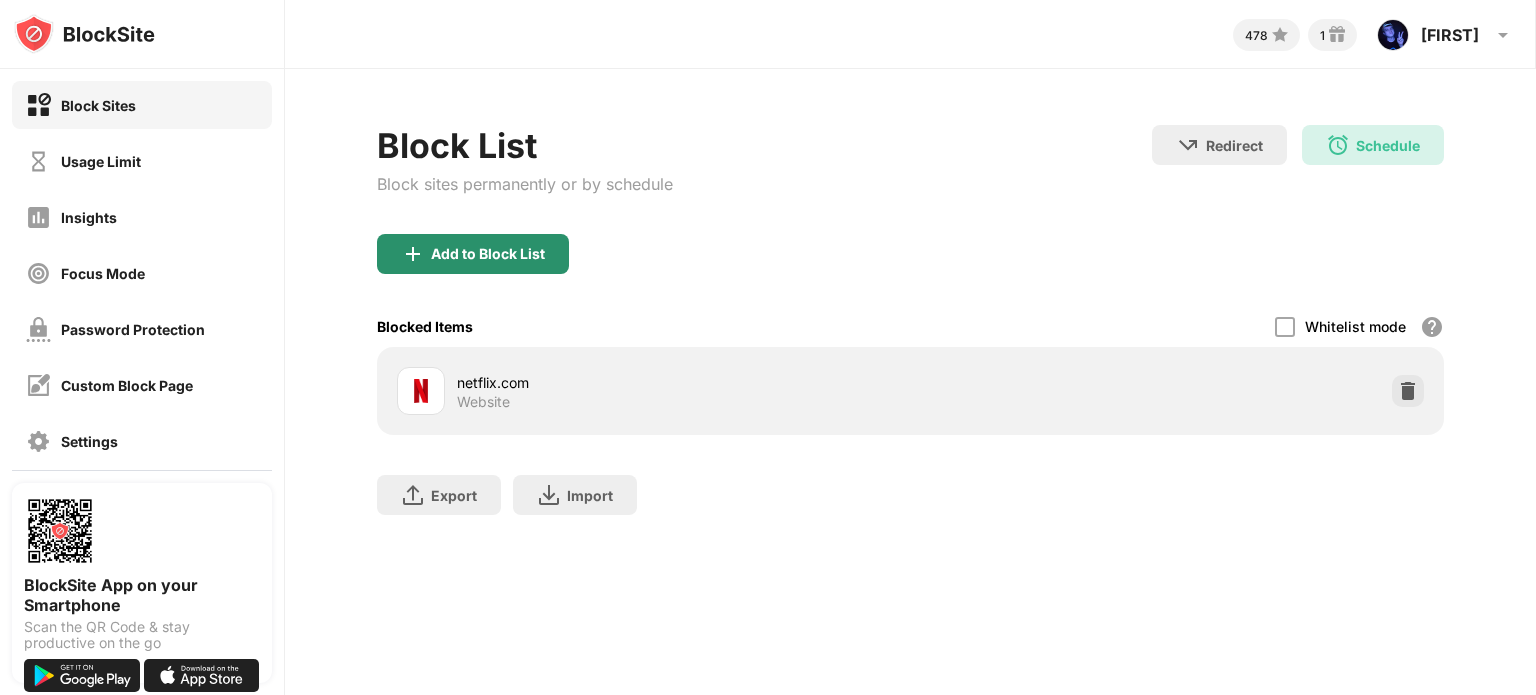 click on "Add to Block List" at bounding box center (488, 254) 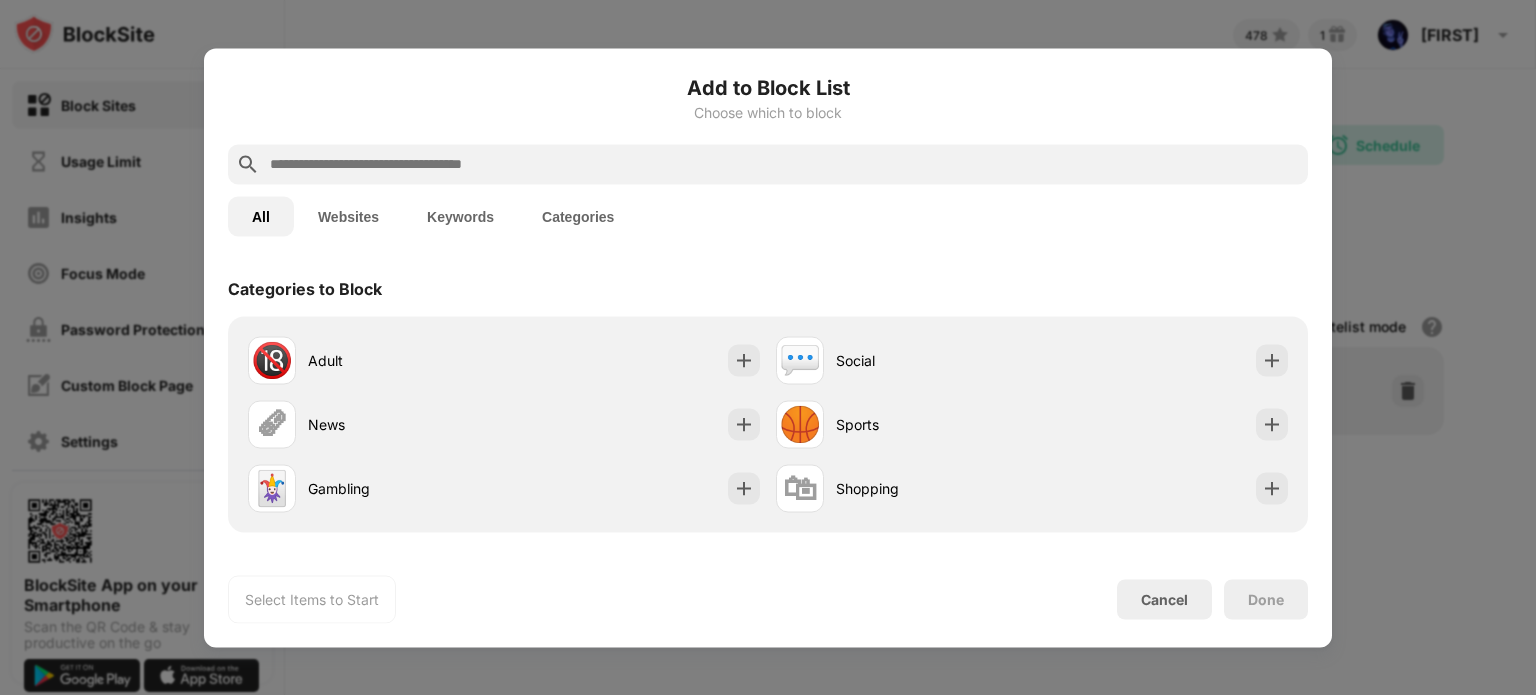 click on "Websites" at bounding box center (348, 216) 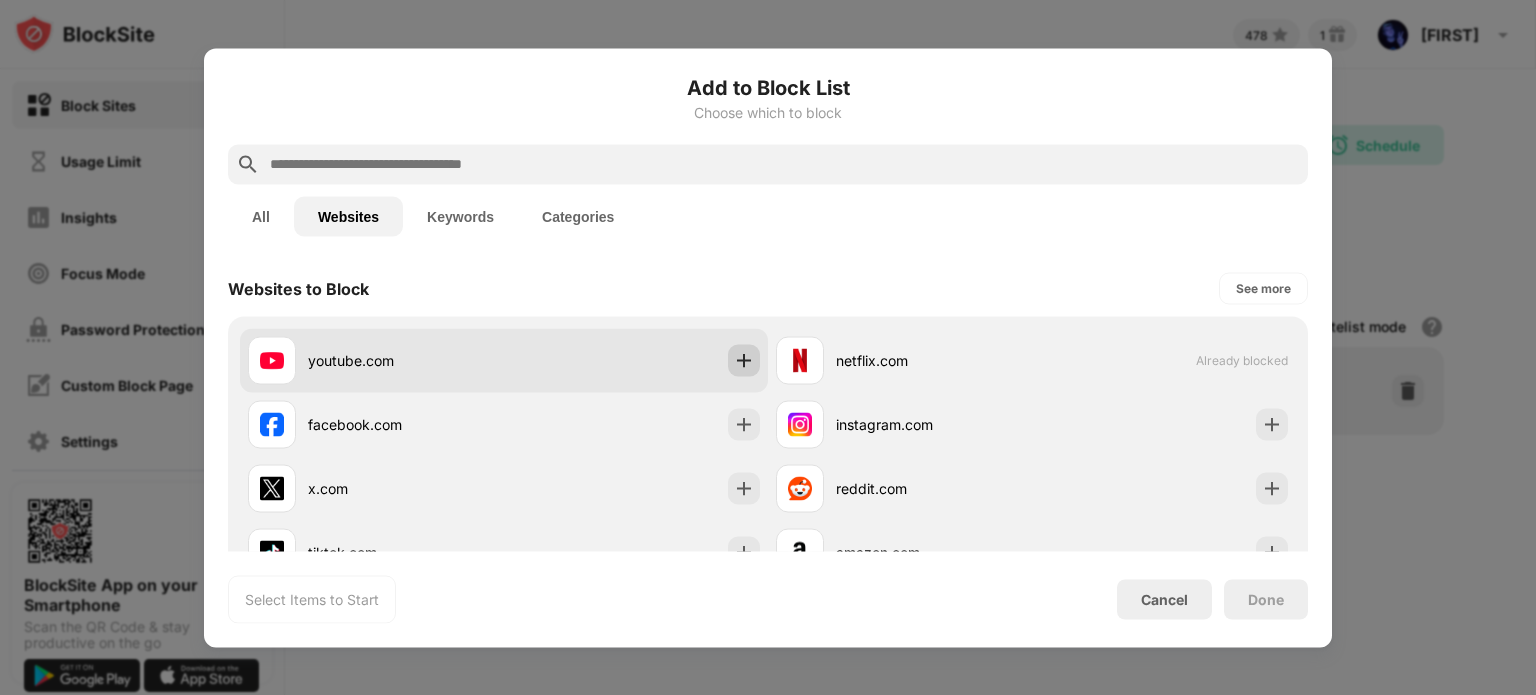 click at bounding box center [744, 360] 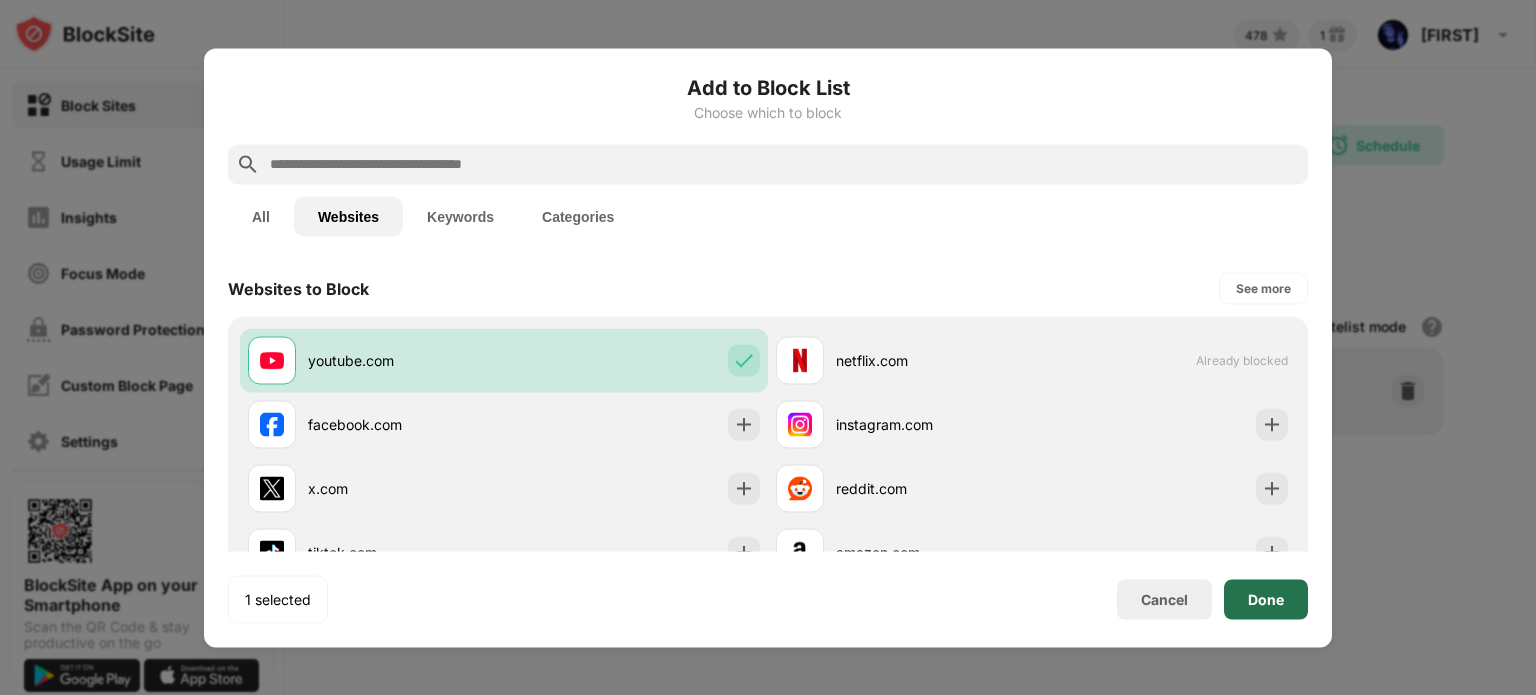 click on "Done" at bounding box center (1266, 599) 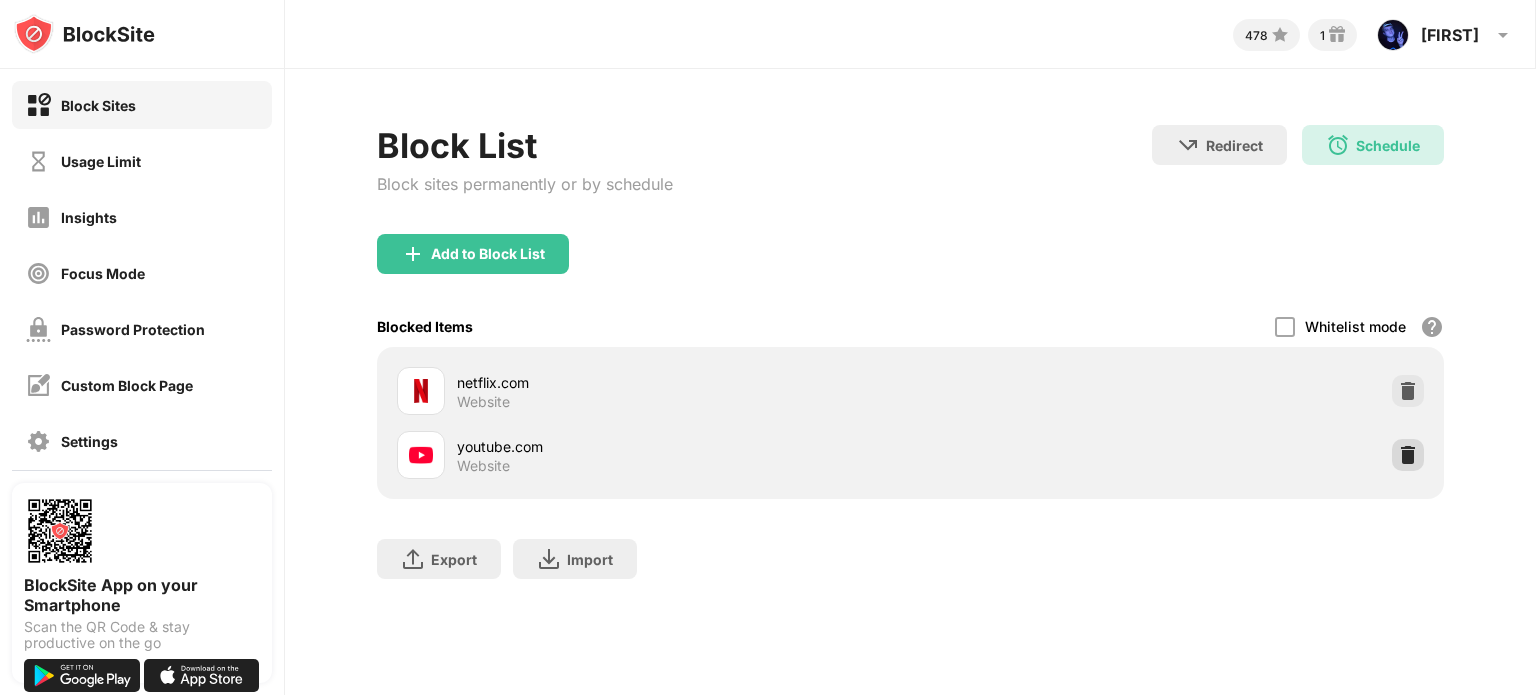 click at bounding box center [1408, 455] 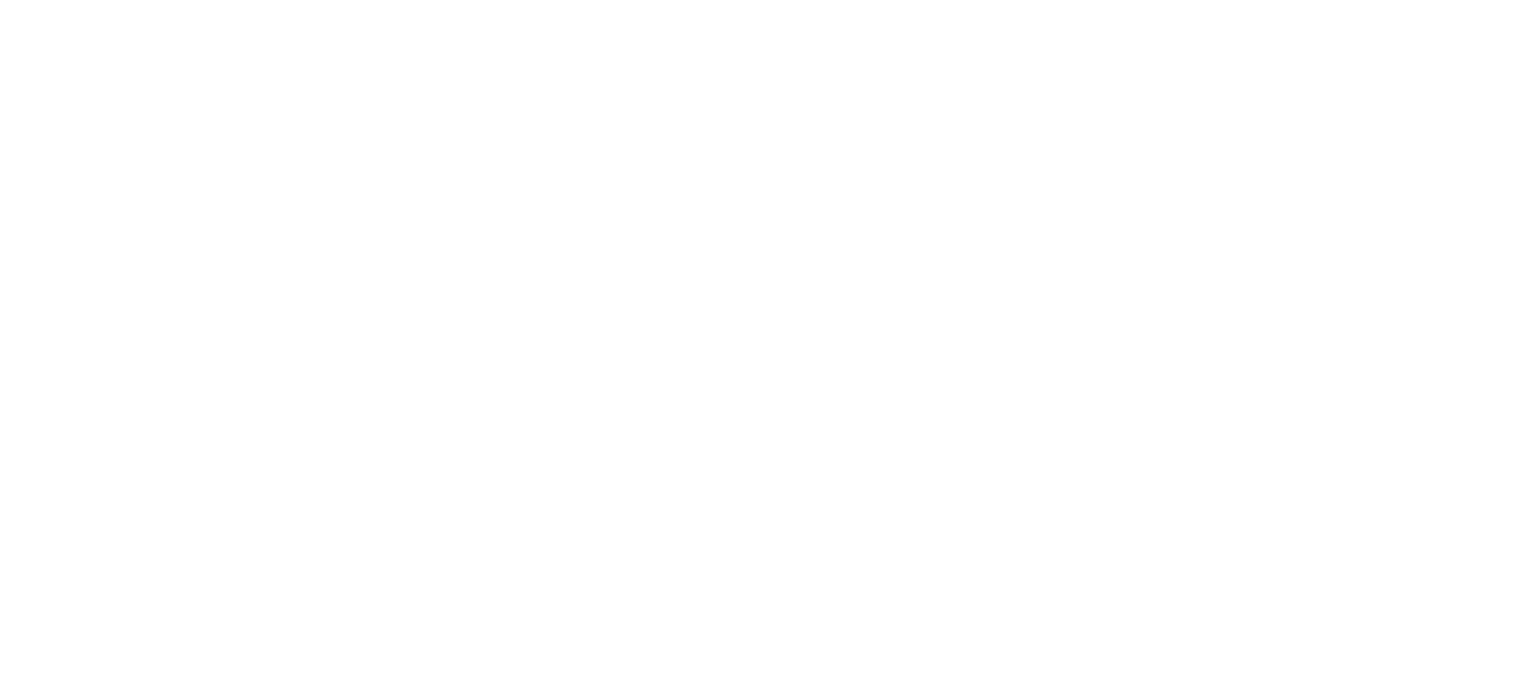 scroll, scrollTop: 0, scrollLeft: 0, axis: both 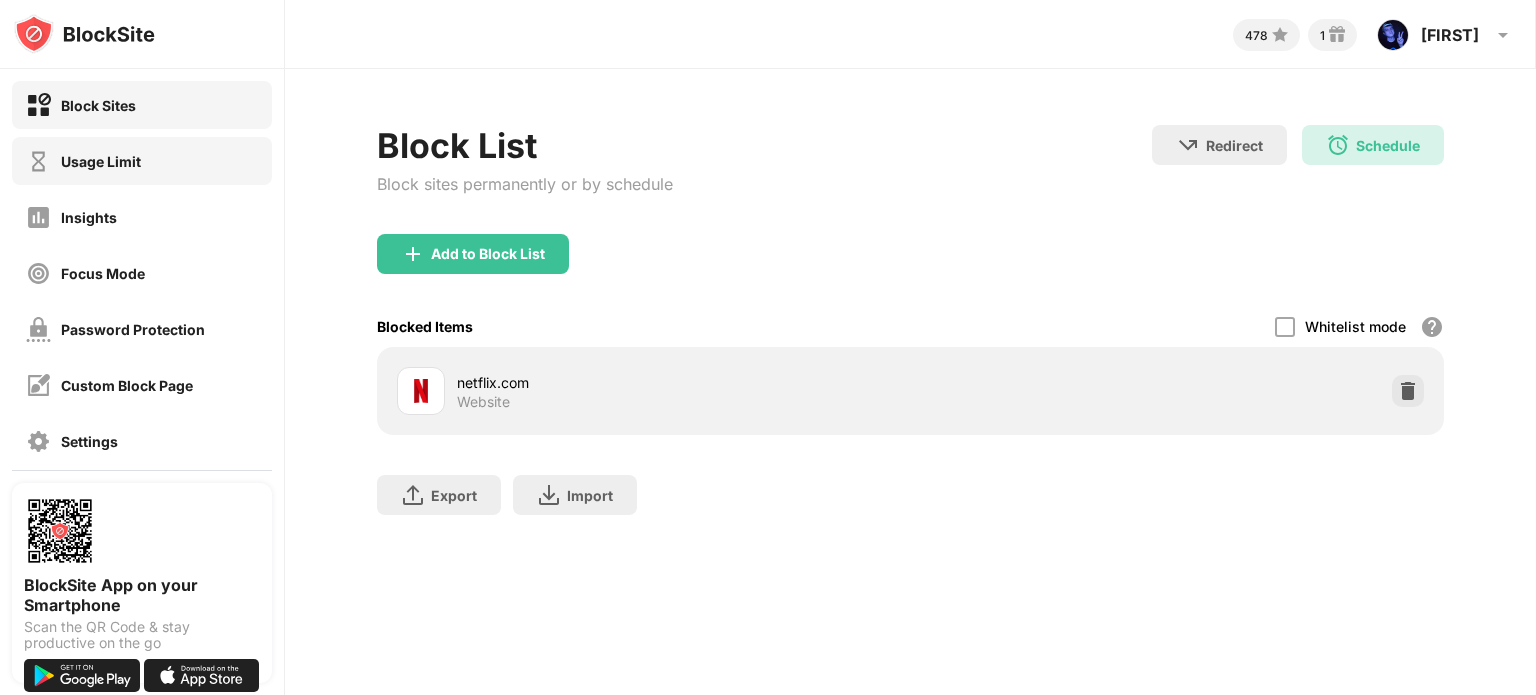 click on "Usage Limit" at bounding box center [142, 161] 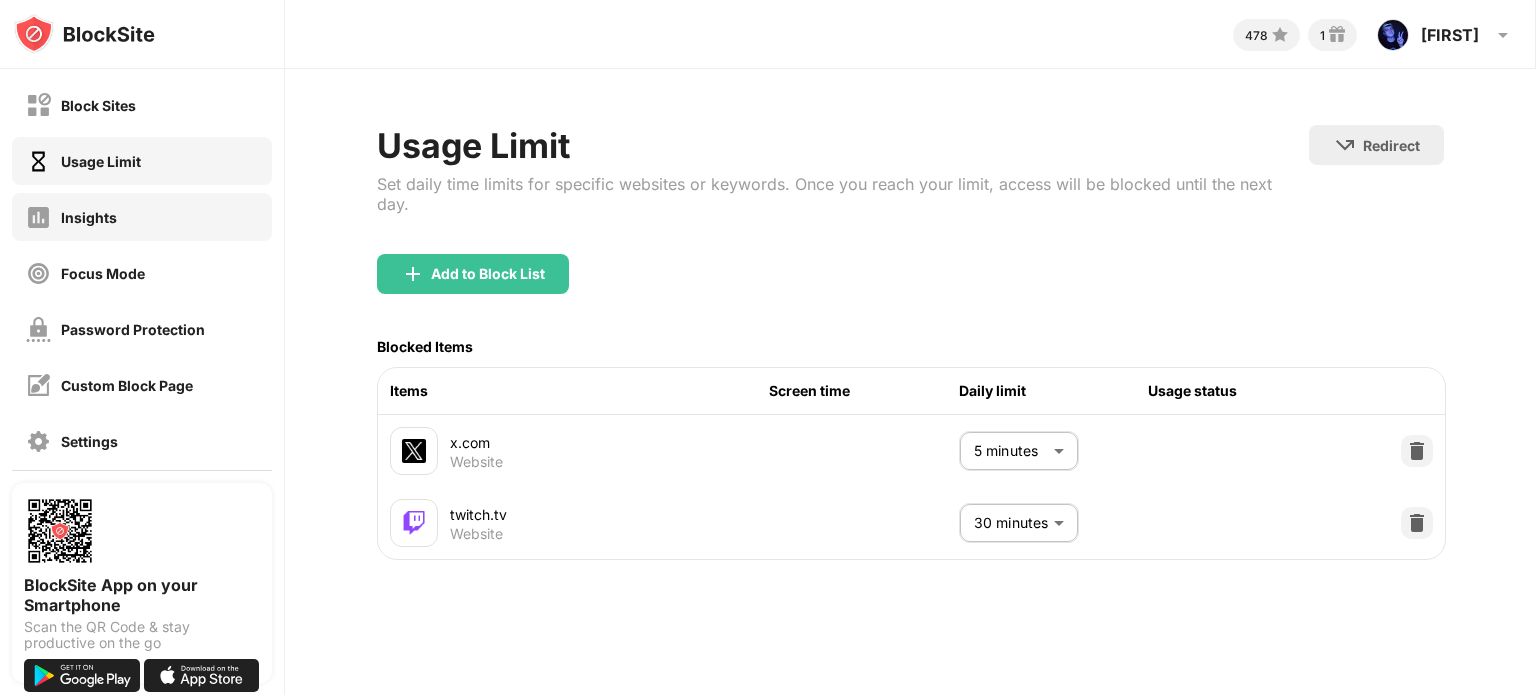 click on "Insights" at bounding box center [142, 217] 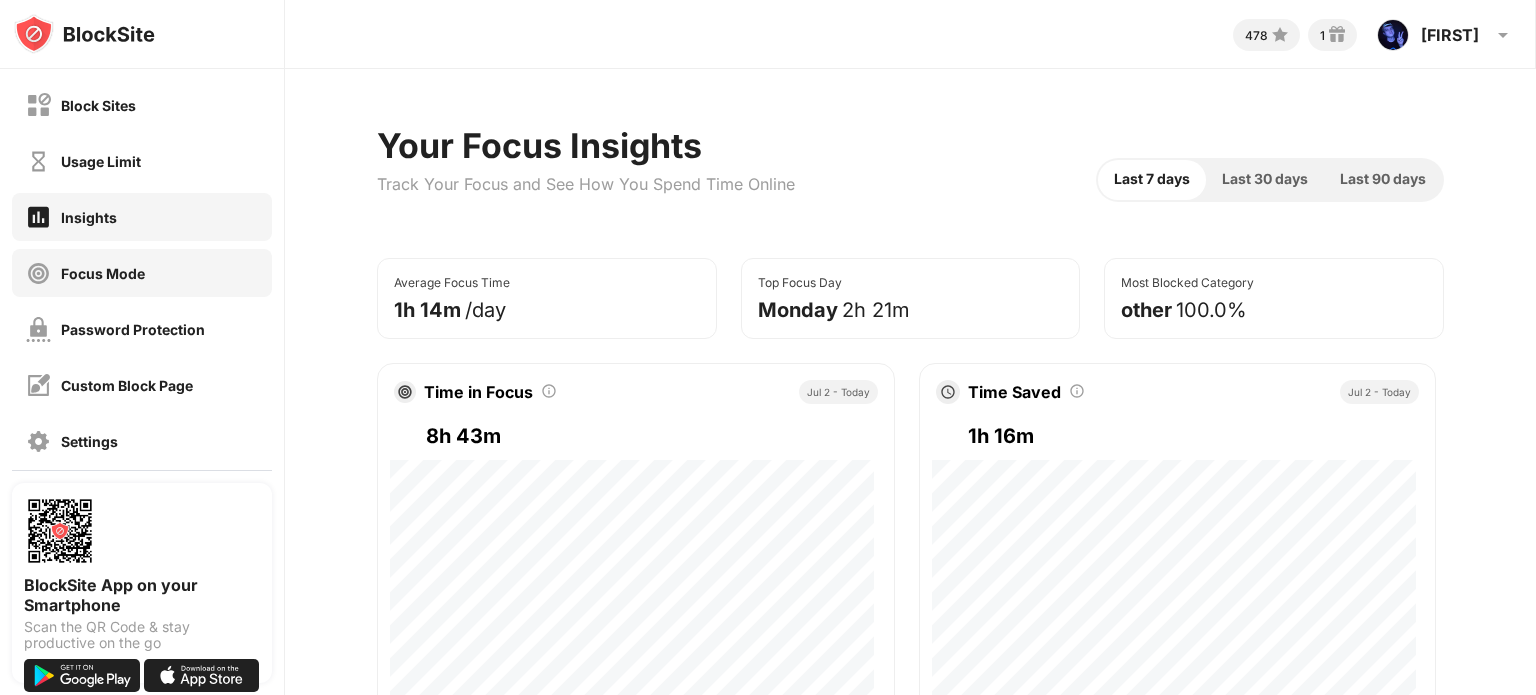 click on "Focus Mode" at bounding box center (85, 273) 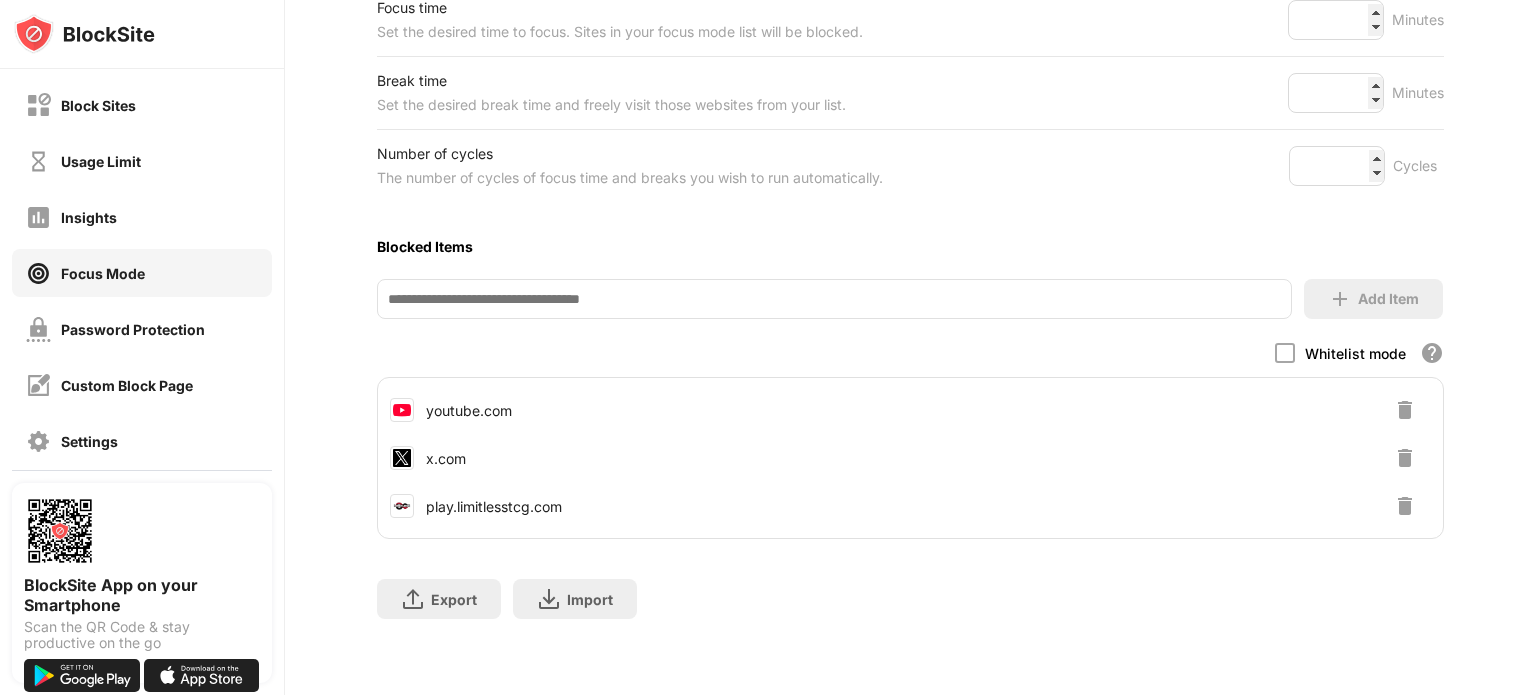 scroll, scrollTop: 373, scrollLeft: 0, axis: vertical 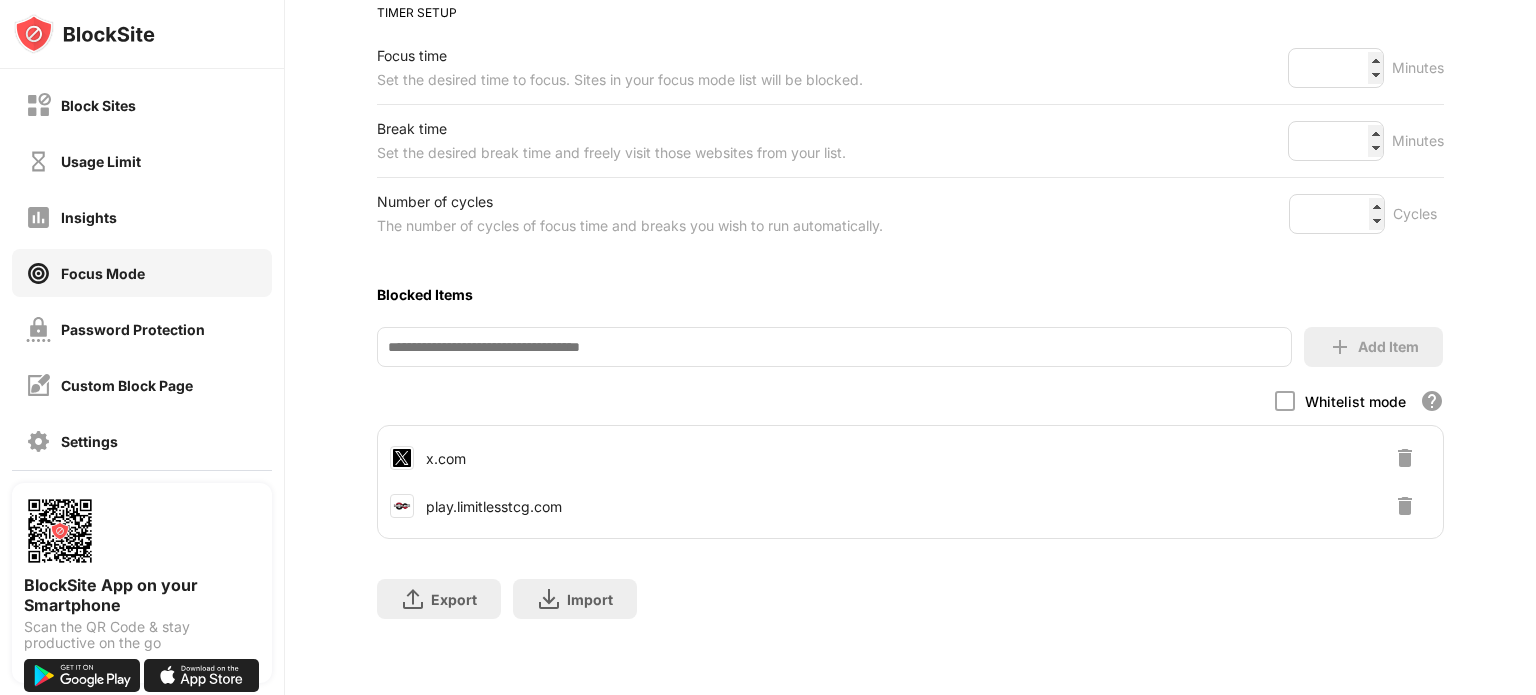 click at bounding box center (834, 347) 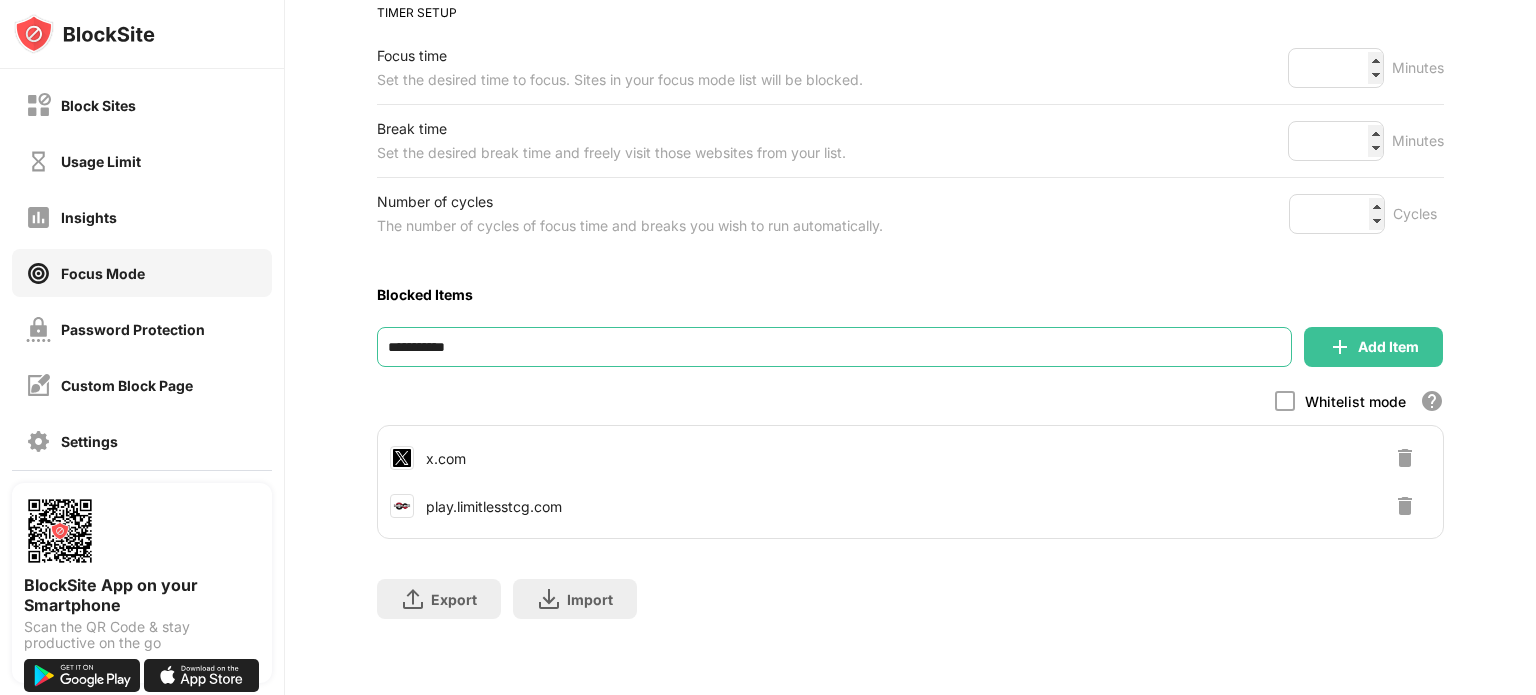 type on "**********" 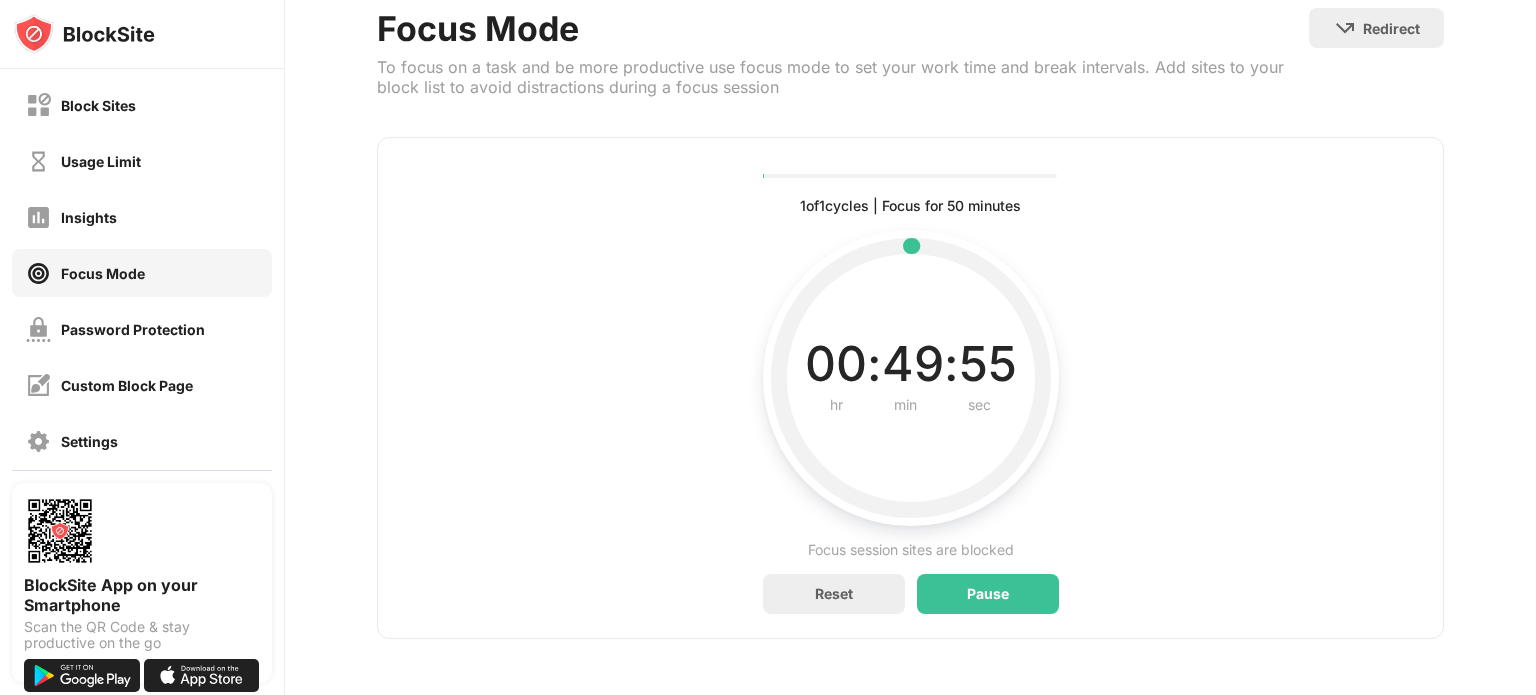 scroll, scrollTop: 325, scrollLeft: 0, axis: vertical 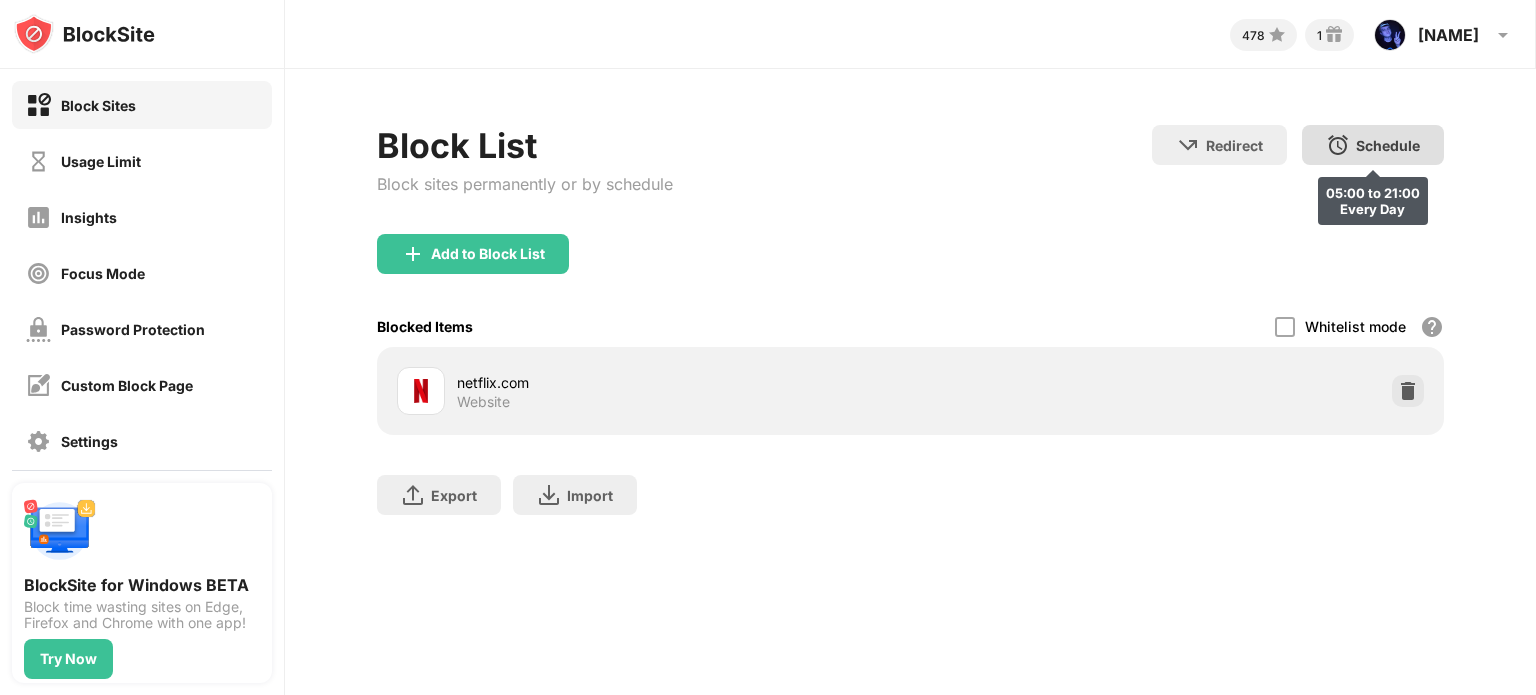 click on "Schedule" at bounding box center [1388, 145] 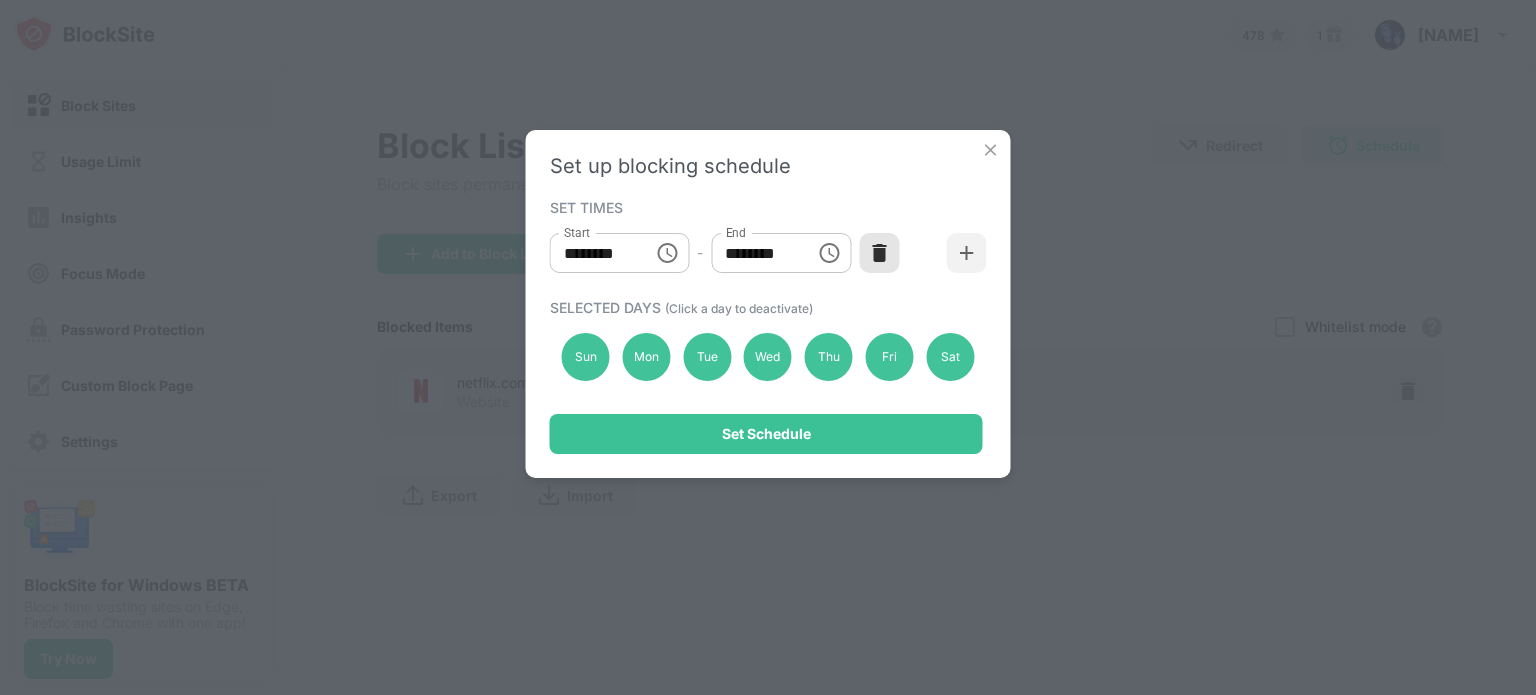 click at bounding box center (879, 253) 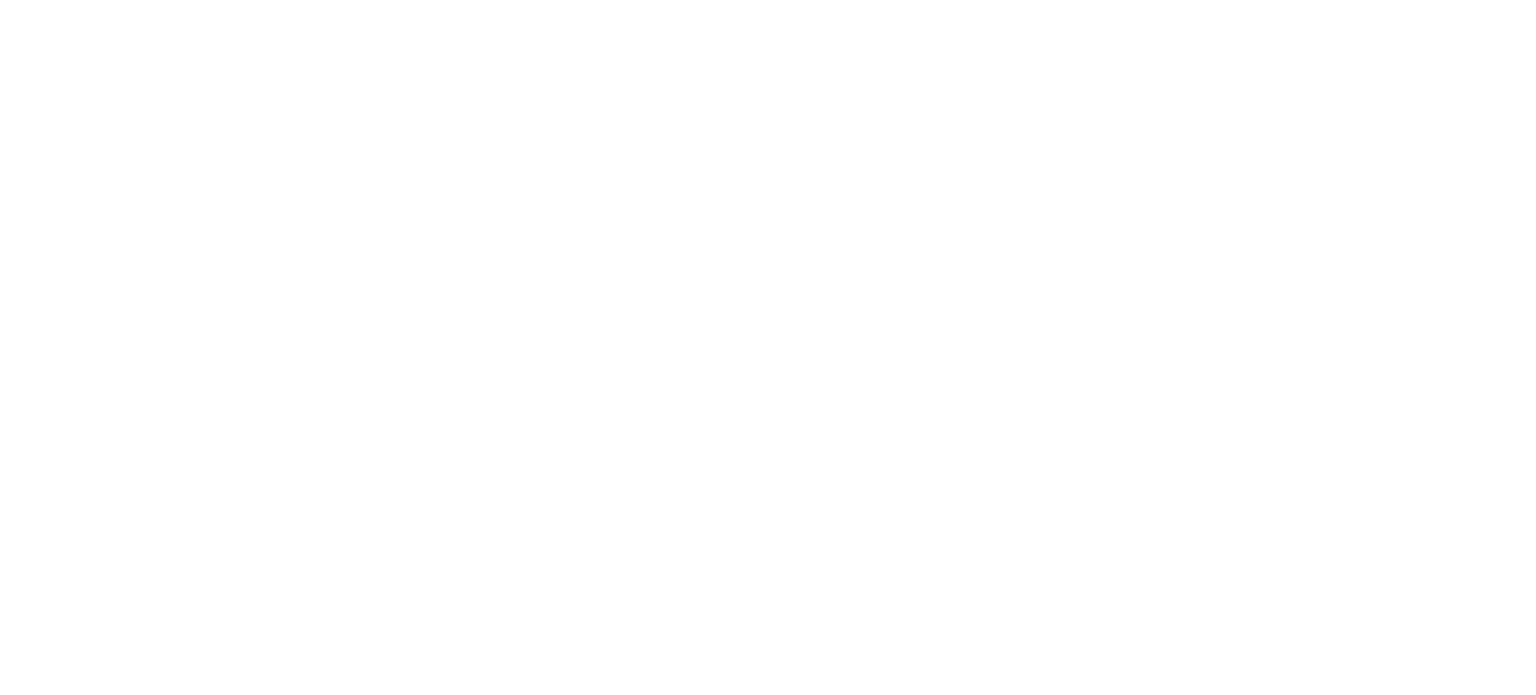 scroll, scrollTop: 0, scrollLeft: 0, axis: both 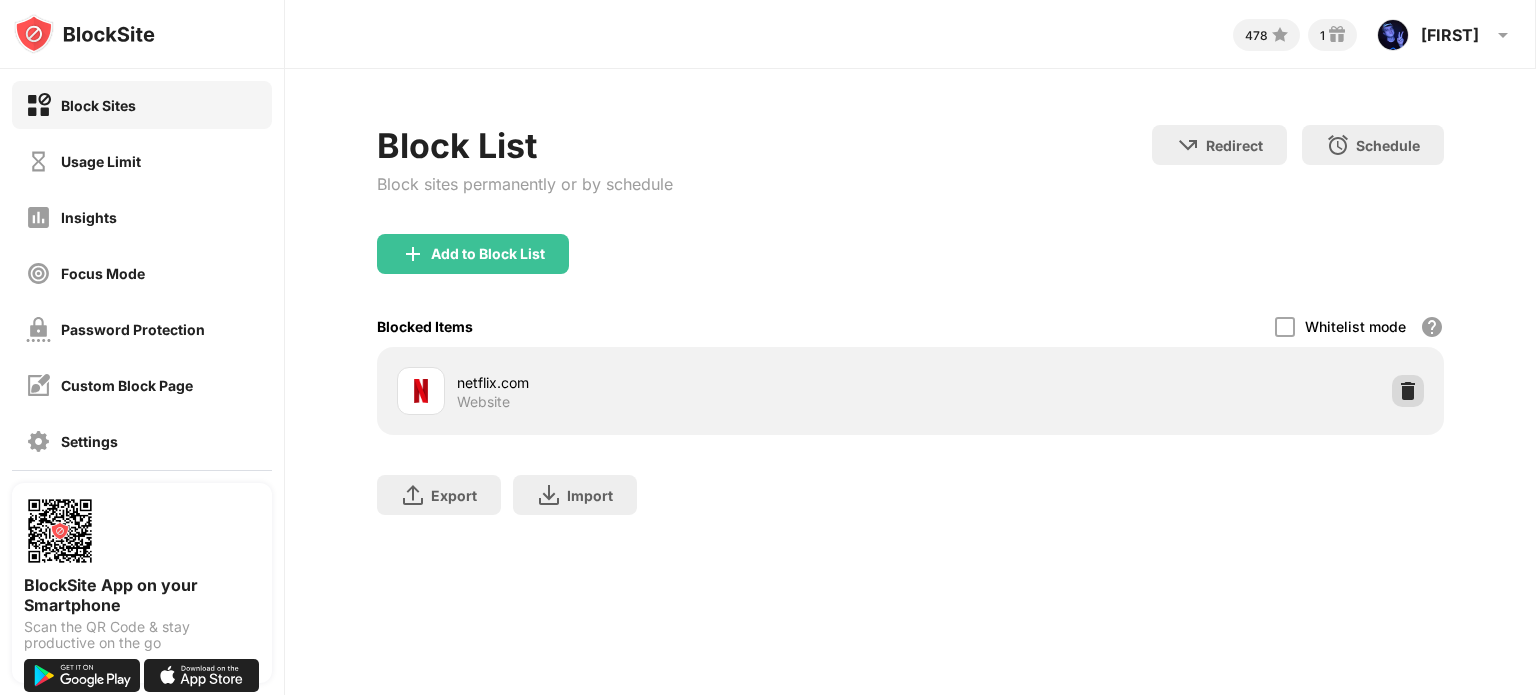click at bounding box center [1408, 391] 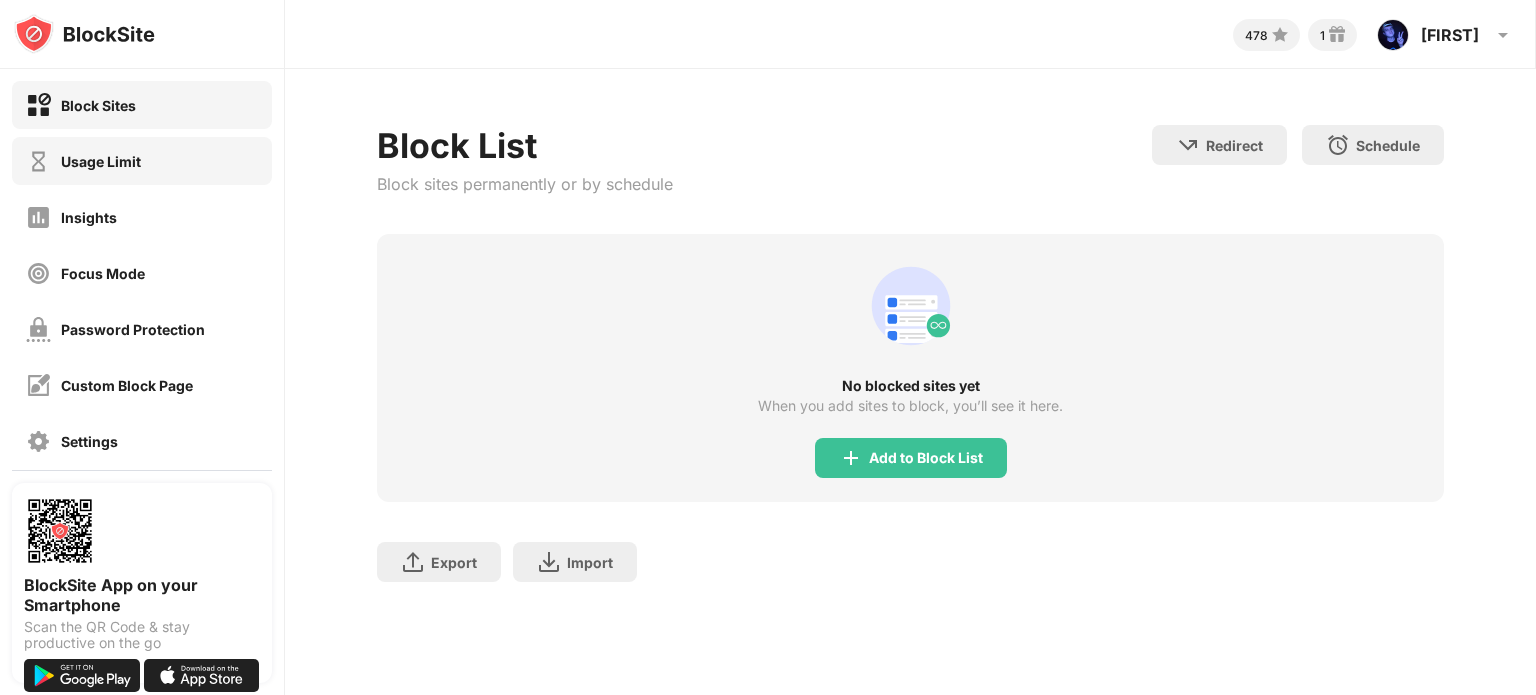 click on "Usage Limit" at bounding box center (101, 161) 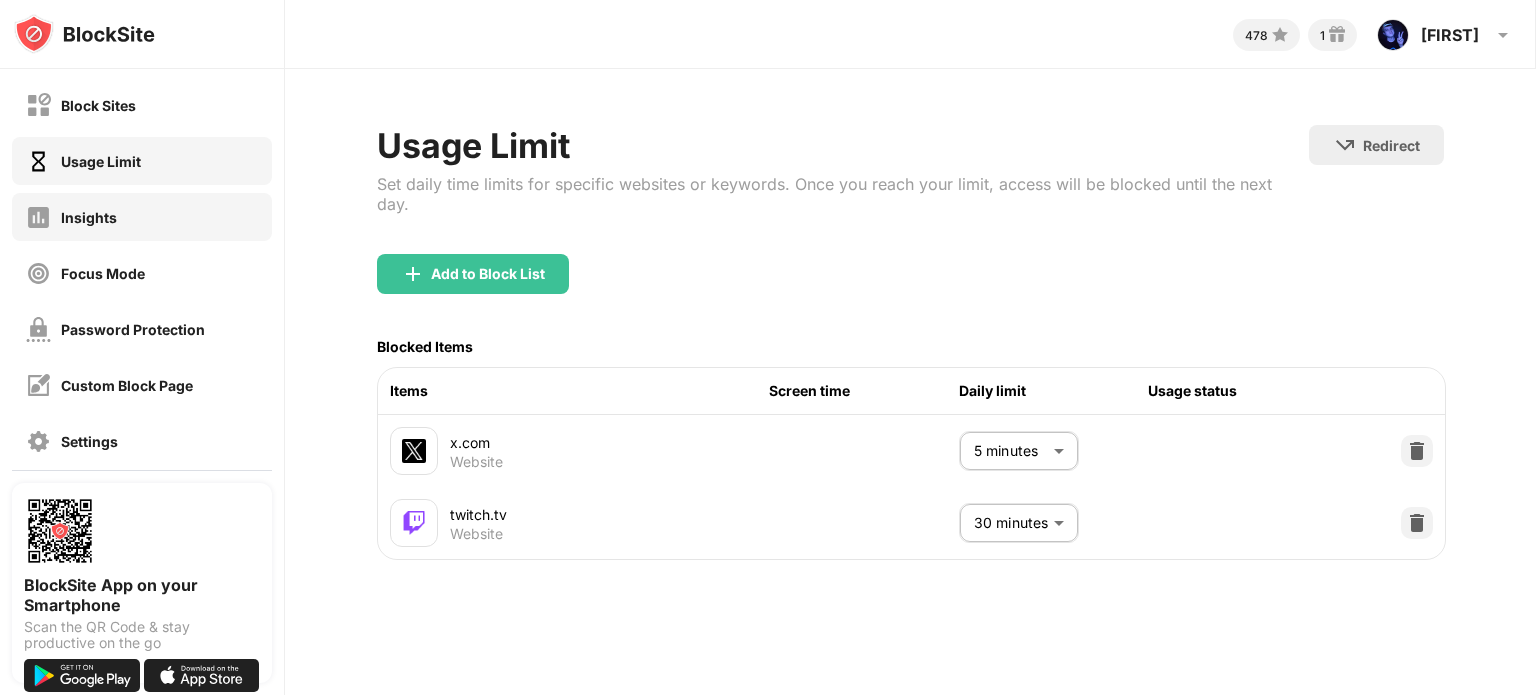 click on "Insights" at bounding box center (89, 217) 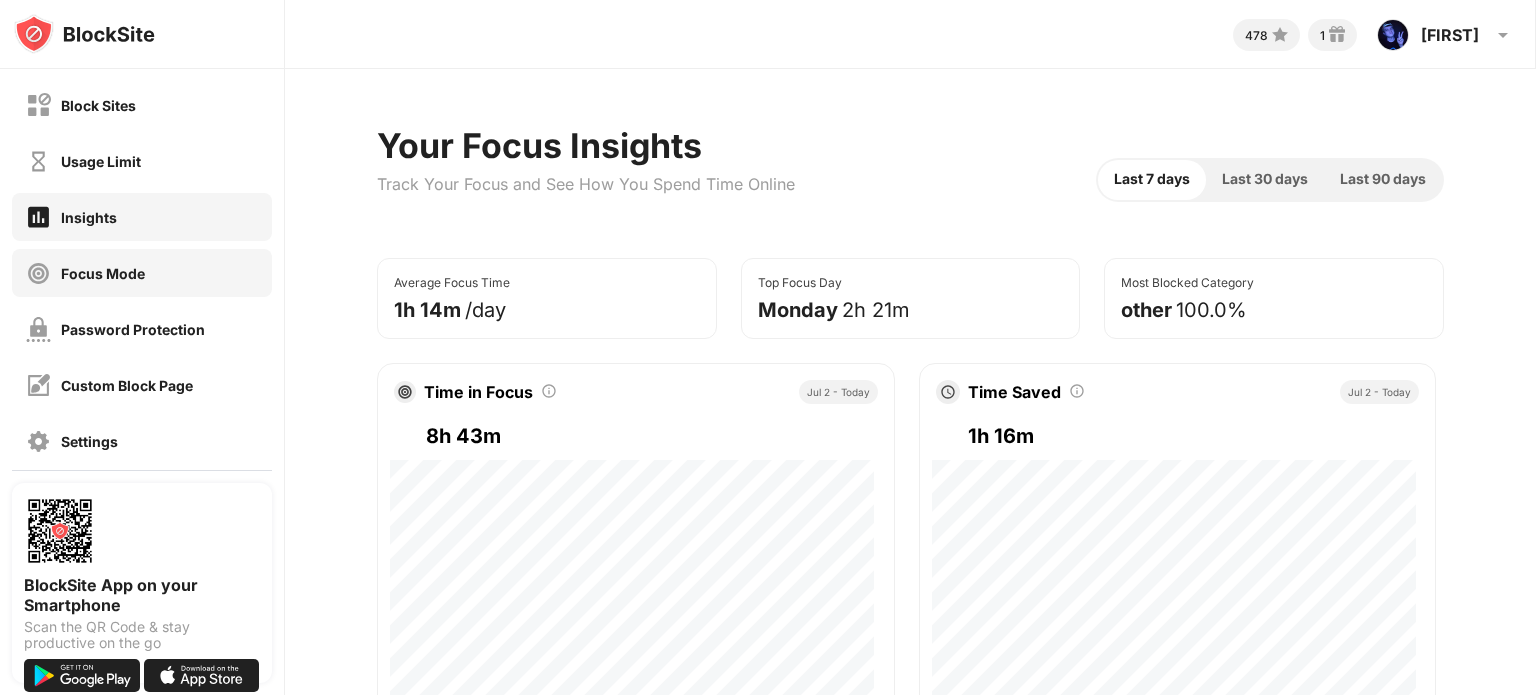 click on "Focus Mode" at bounding box center (142, 273) 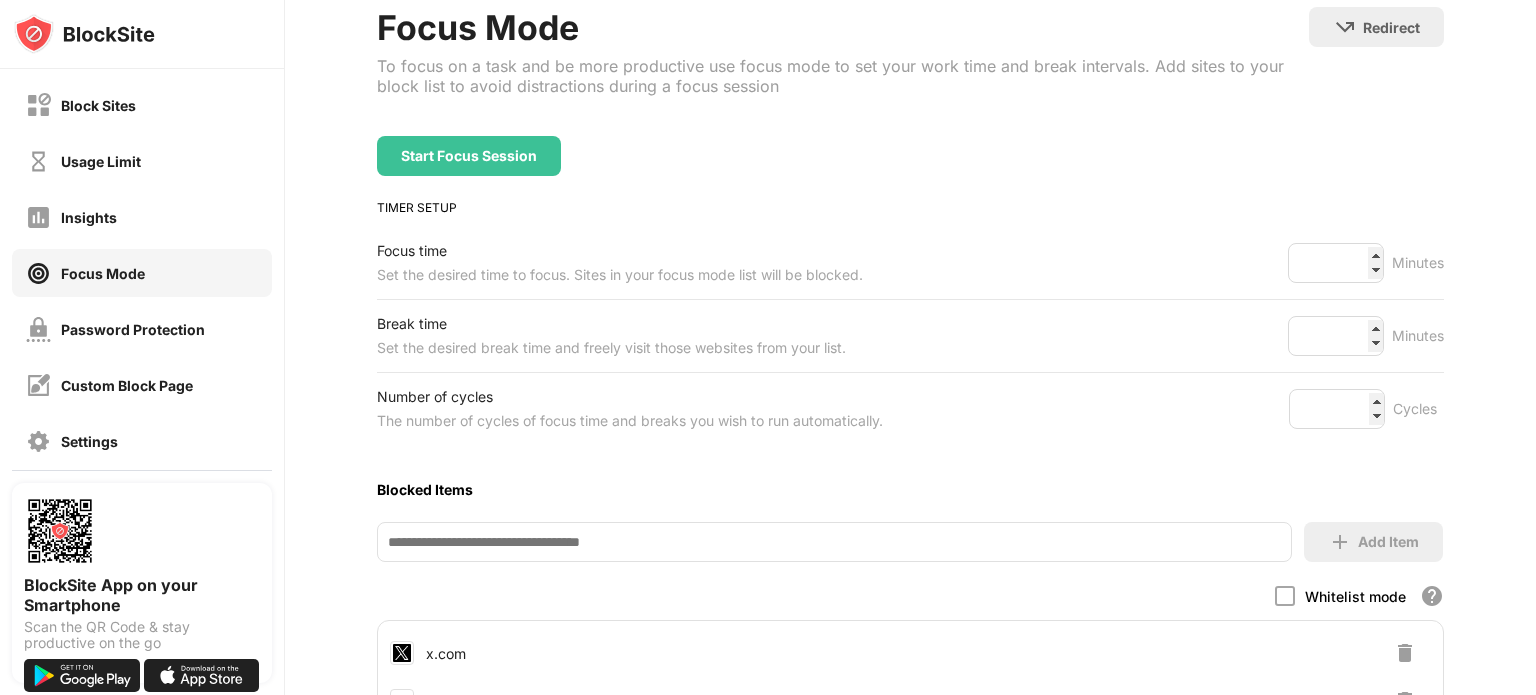 scroll, scrollTop: 373, scrollLeft: 0, axis: vertical 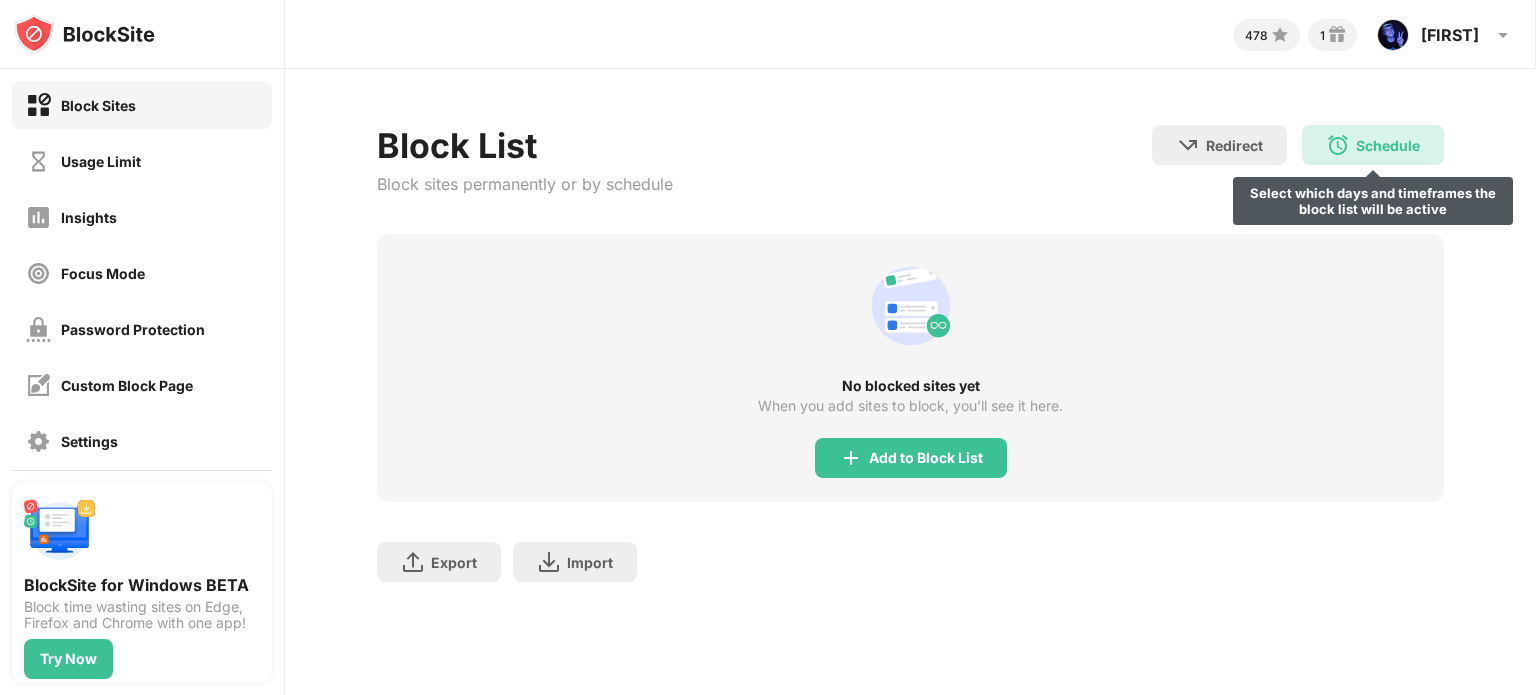 click on "Schedule" at bounding box center (1388, 145) 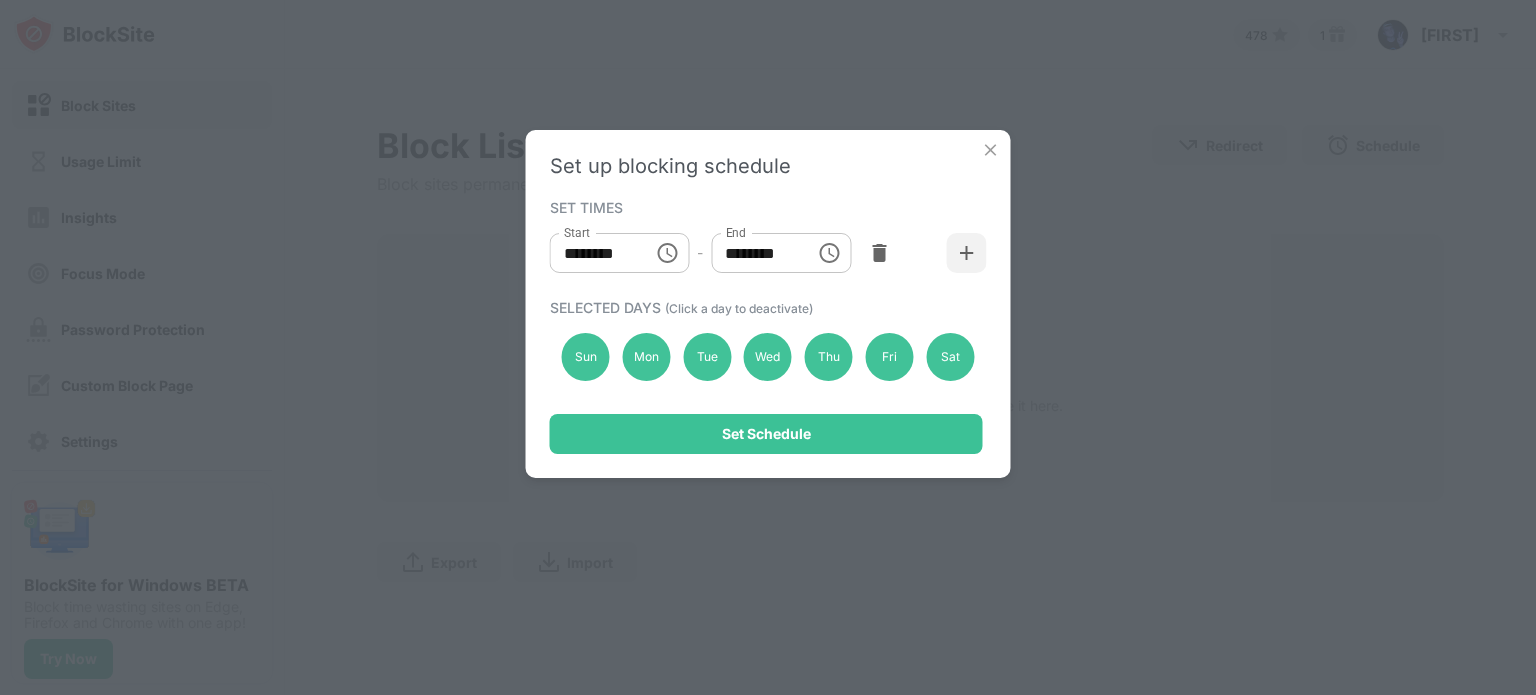 click on "********" at bounding box center (595, 253) 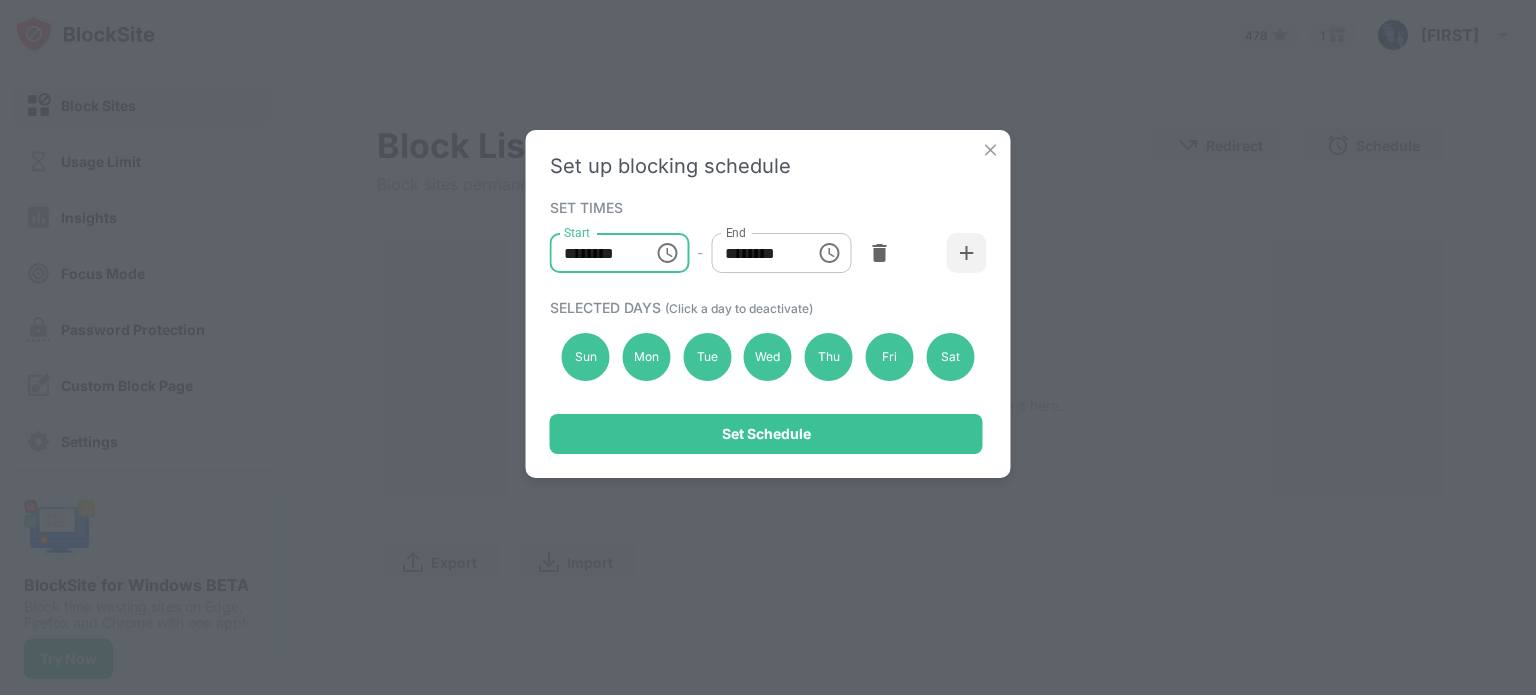 type on "********" 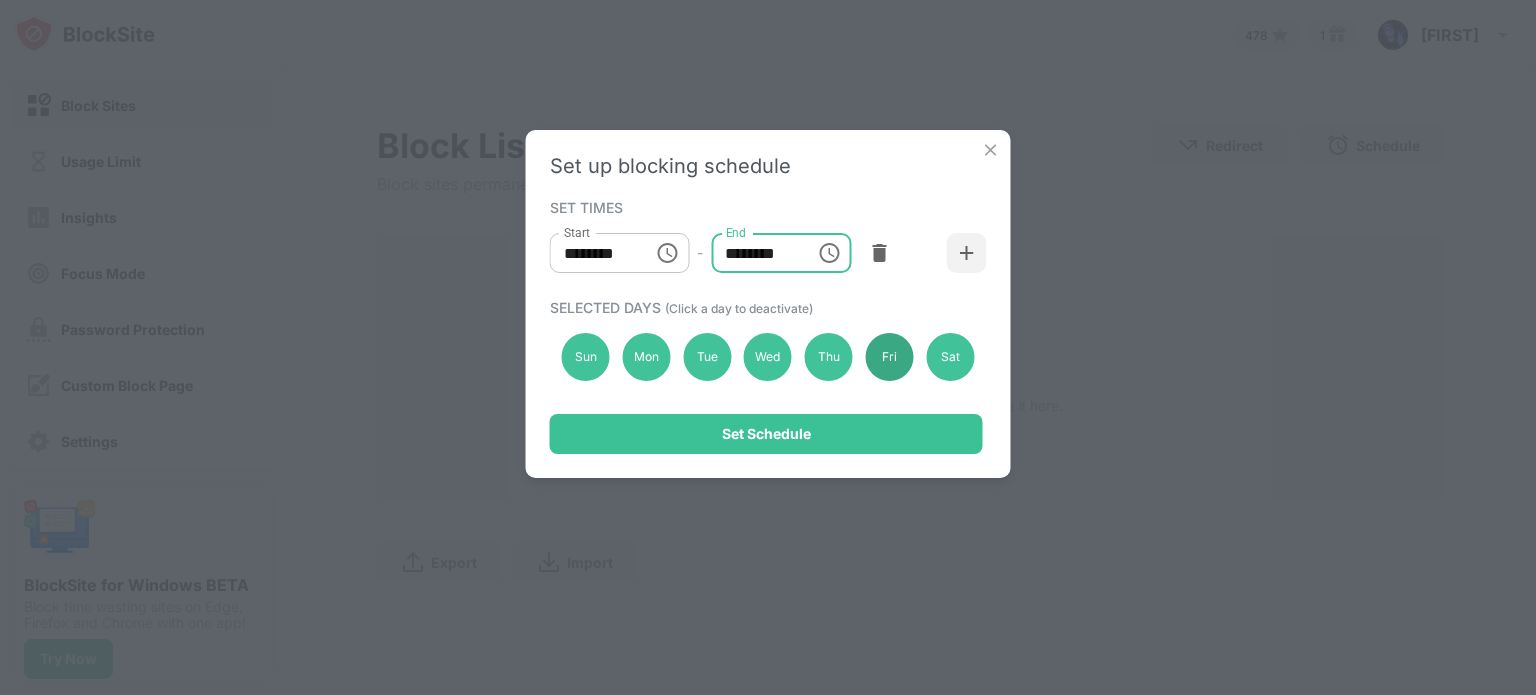 type on "********" 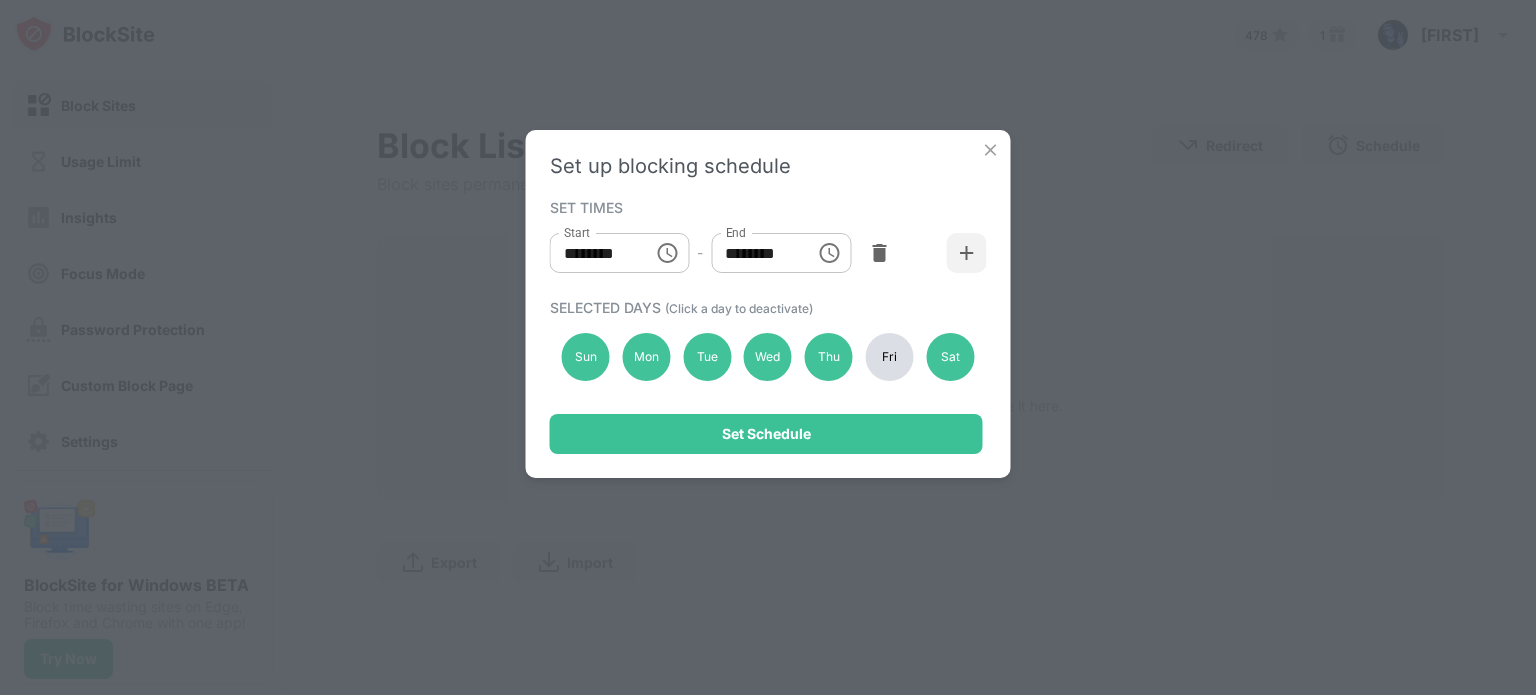 click on "Fri" at bounding box center (890, 357) 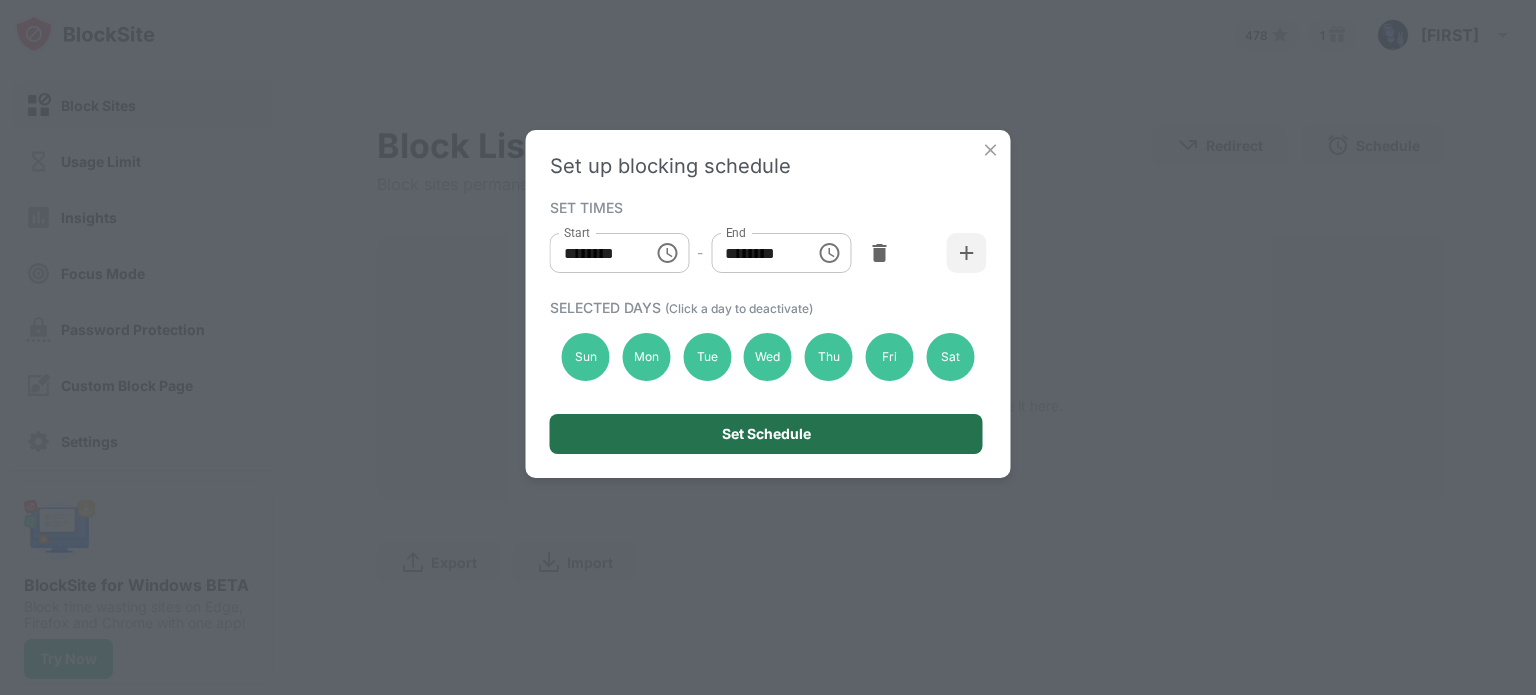 click on "Set Schedule" at bounding box center (766, 434) 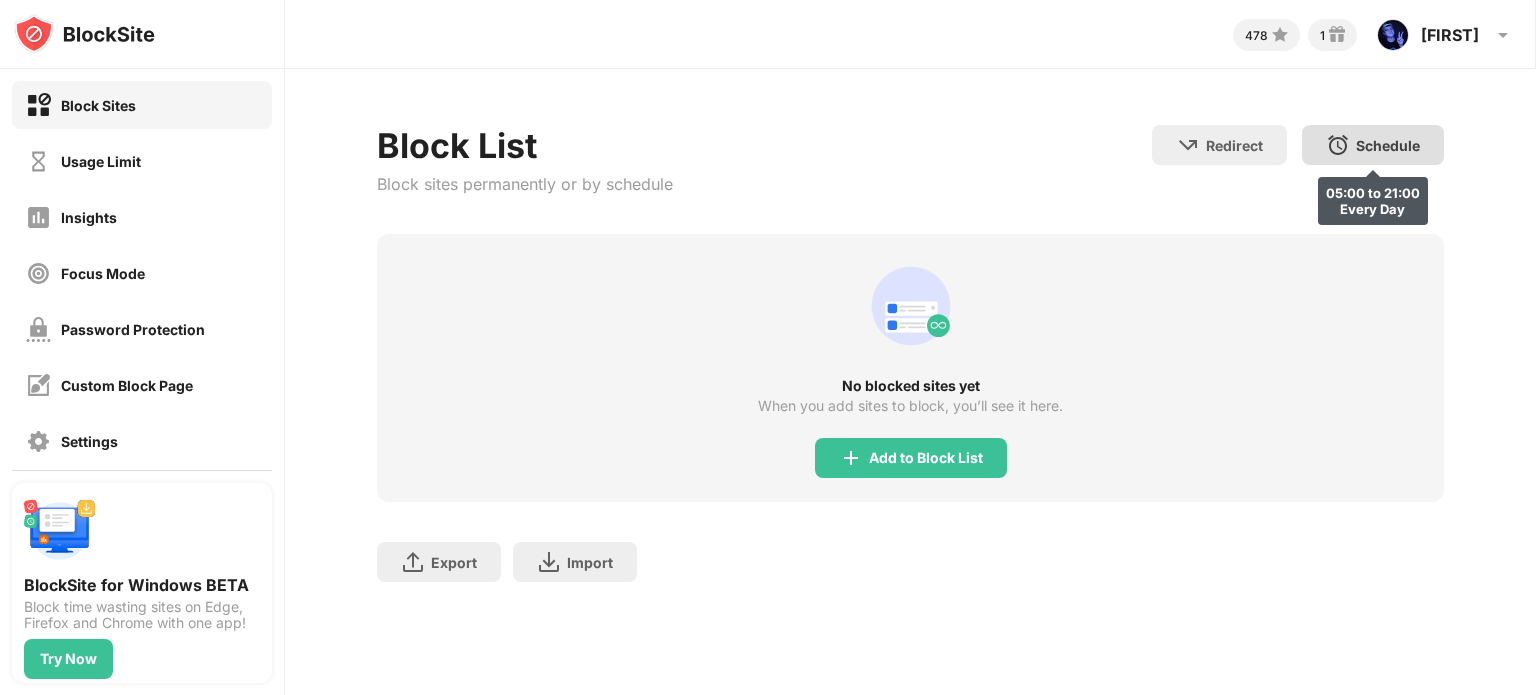 click on "Schedule 05:00 to 21:00 Every Day" at bounding box center [1373, 145] 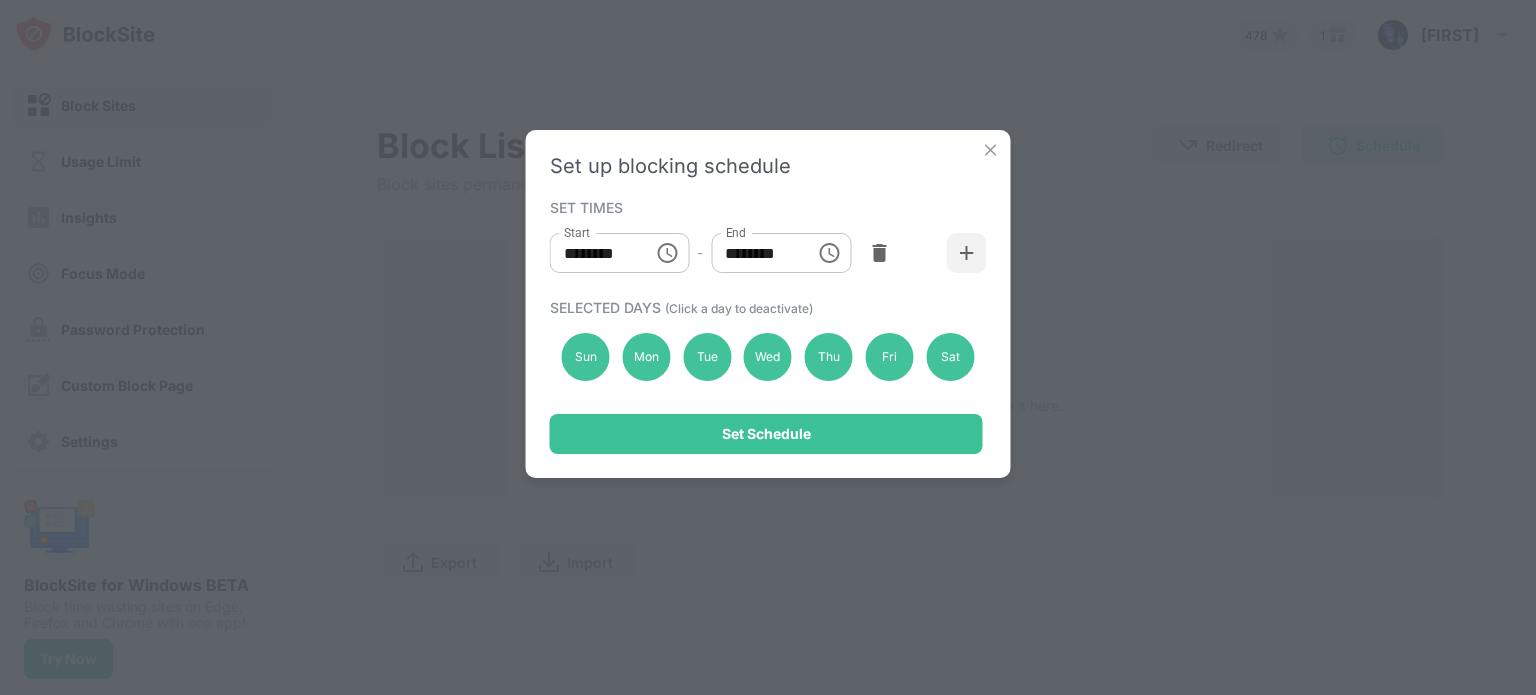 click on "Set up blocking schedule SET TIMES Start ******** Start - End ******** End SELECTED DAYS   (Click a day to deactivate) Sun Mon Tue Wed Thu Fri Sat Set Schedule" at bounding box center (768, 347) 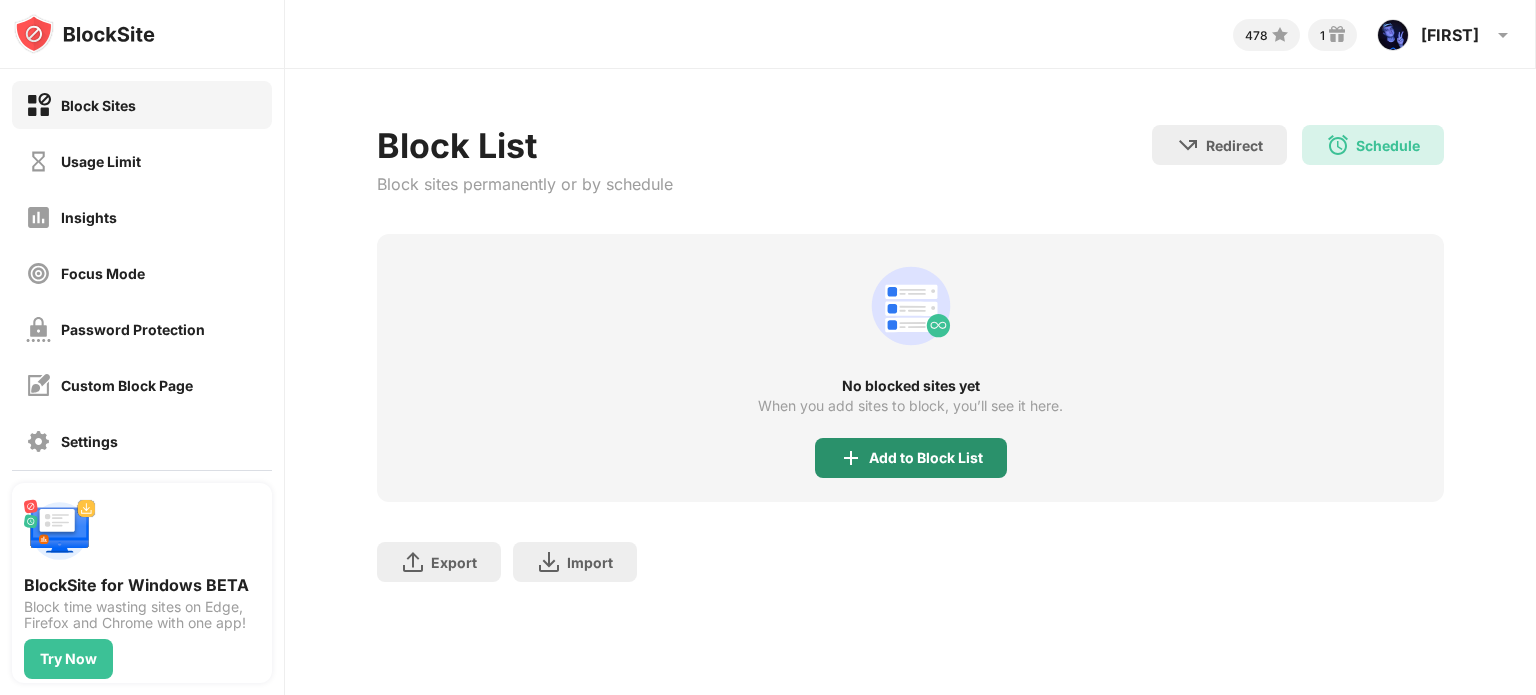 click on "Add to Block List" at bounding box center (926, 458) 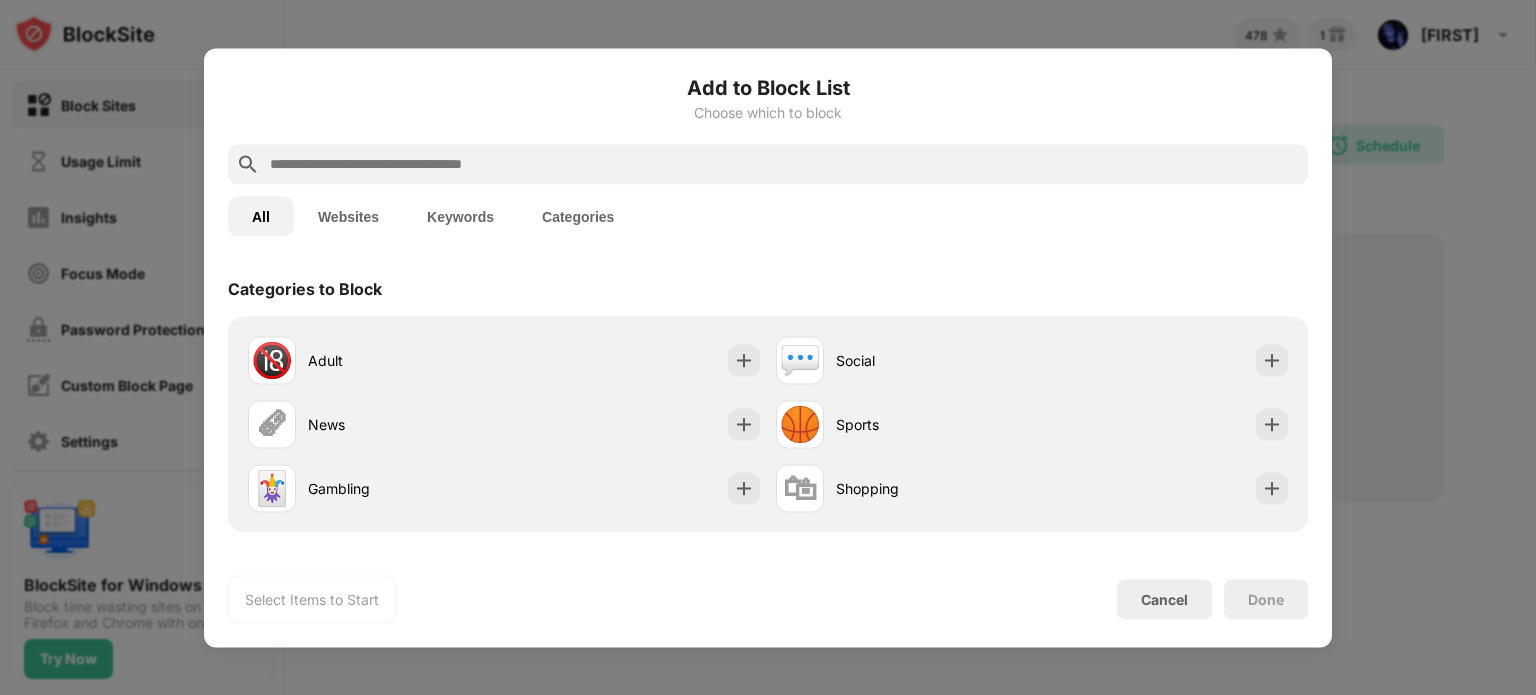 click at bounding box center [784, 164] 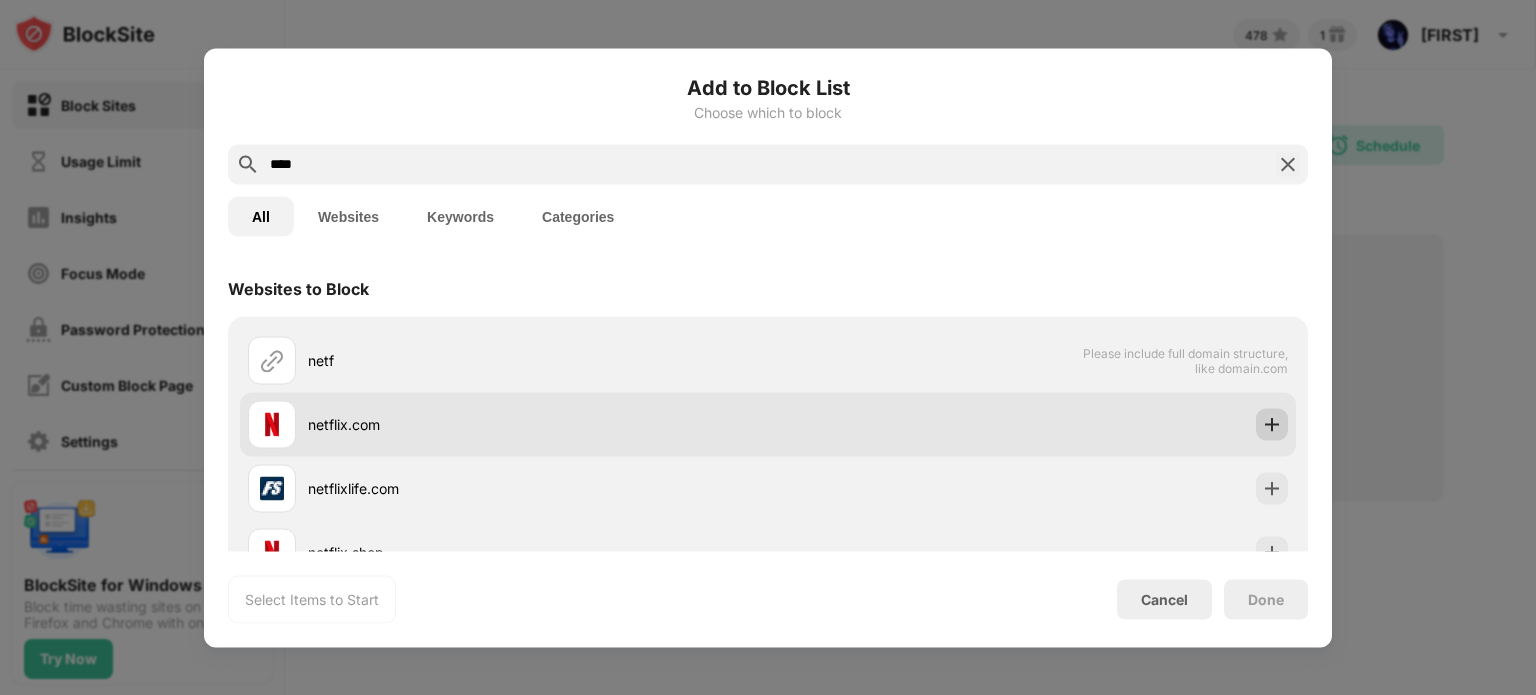 type on "****" 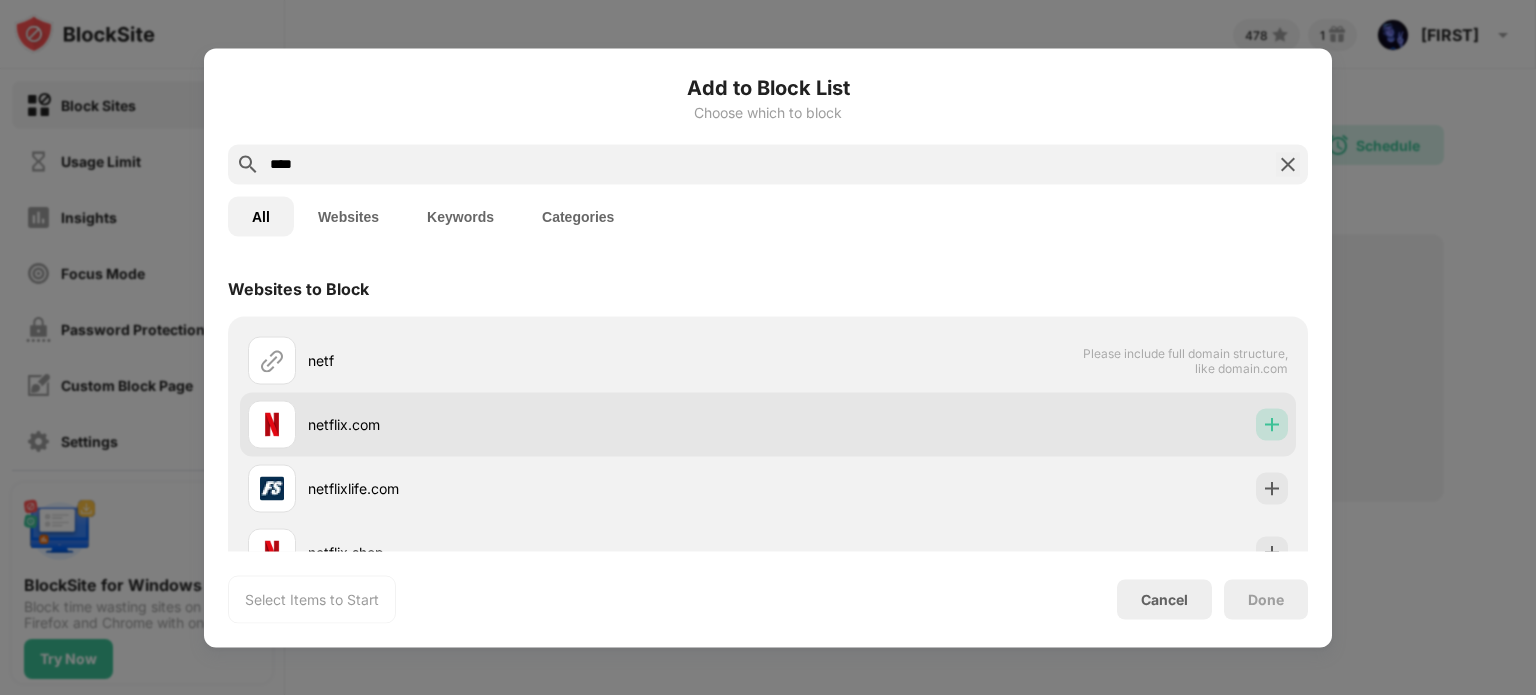 click at bounding box center [1272, 424] 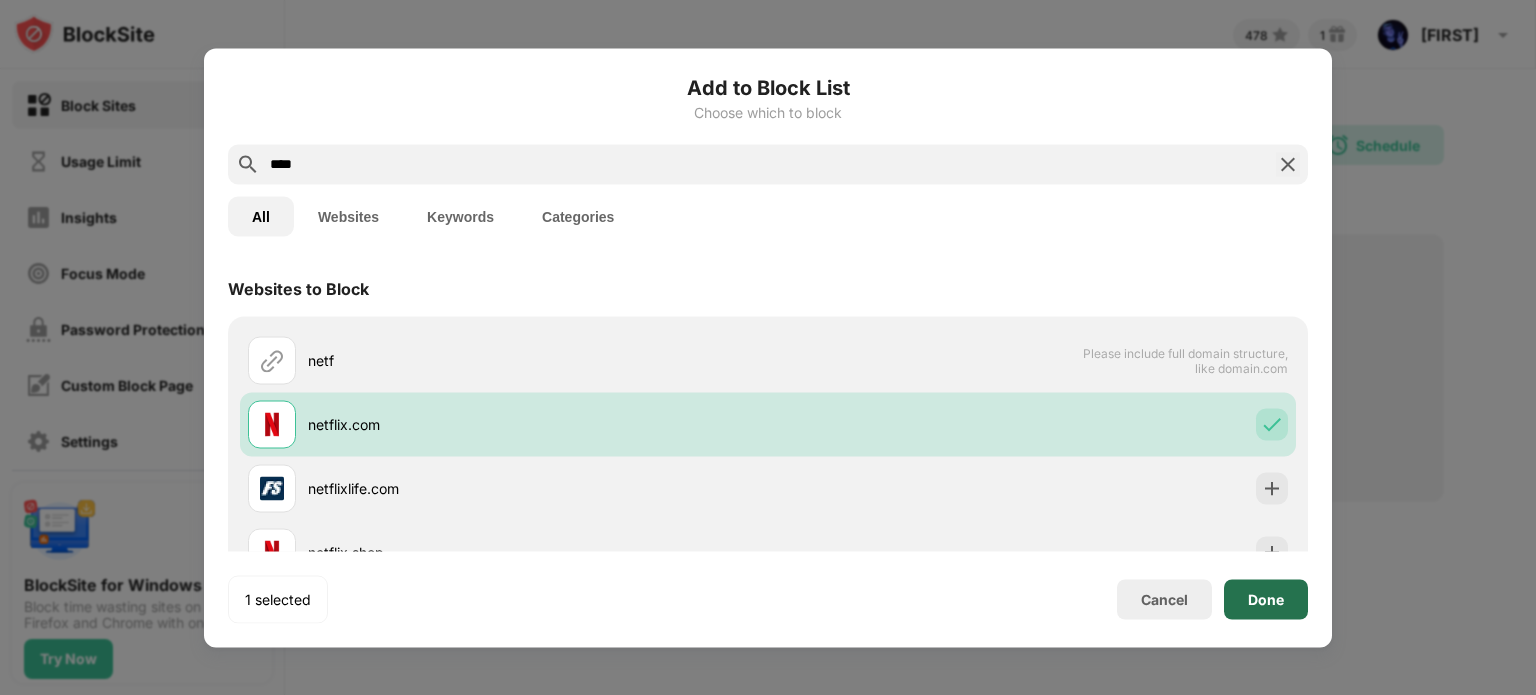 click on "Done" at bounding box center [1266, 599] 